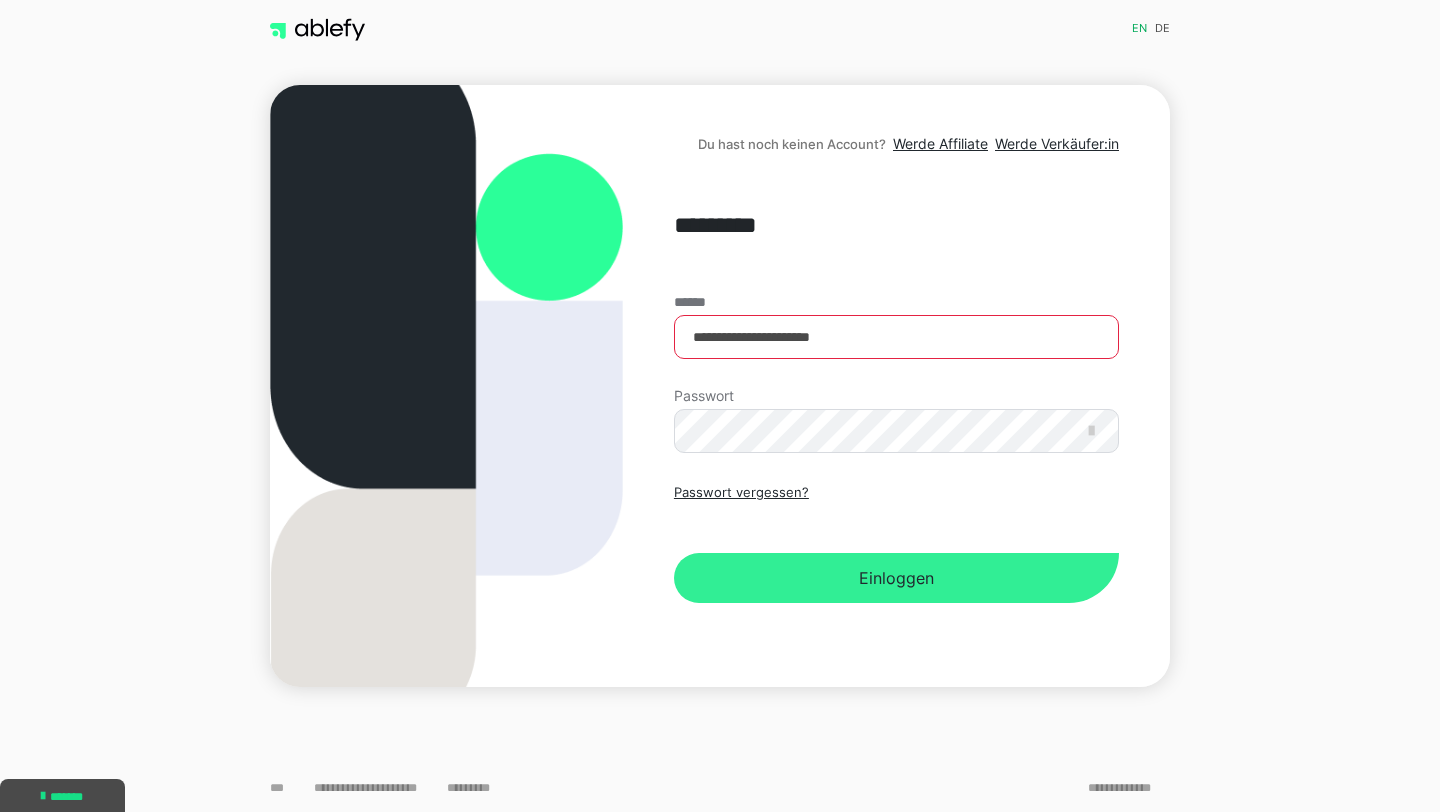 scroll, scrollTop: 0, scrollLeft: 0, axis: both 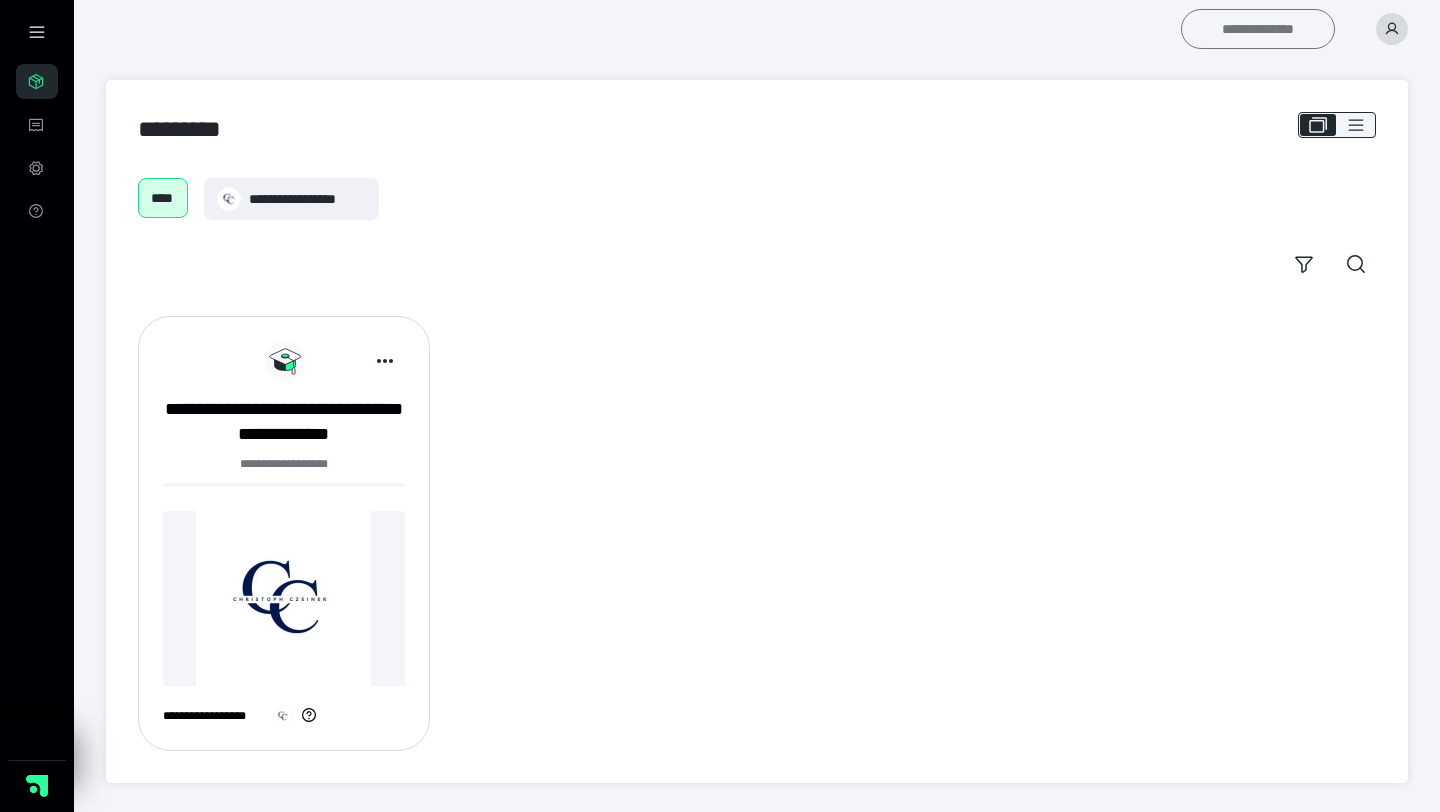 click on "**********" at bounding box center [1258, 29] 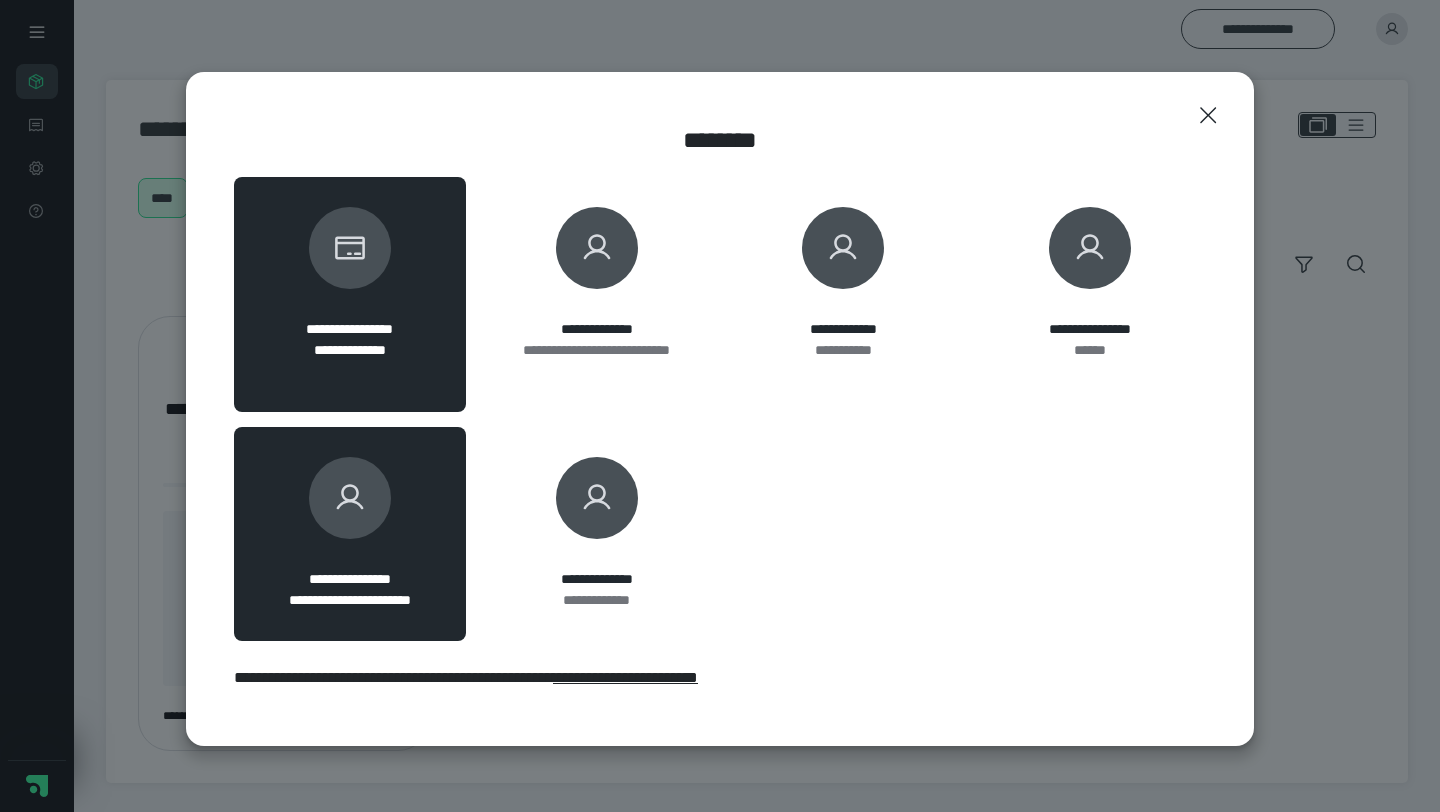 click on "**********" at bounding box center [350, 534] 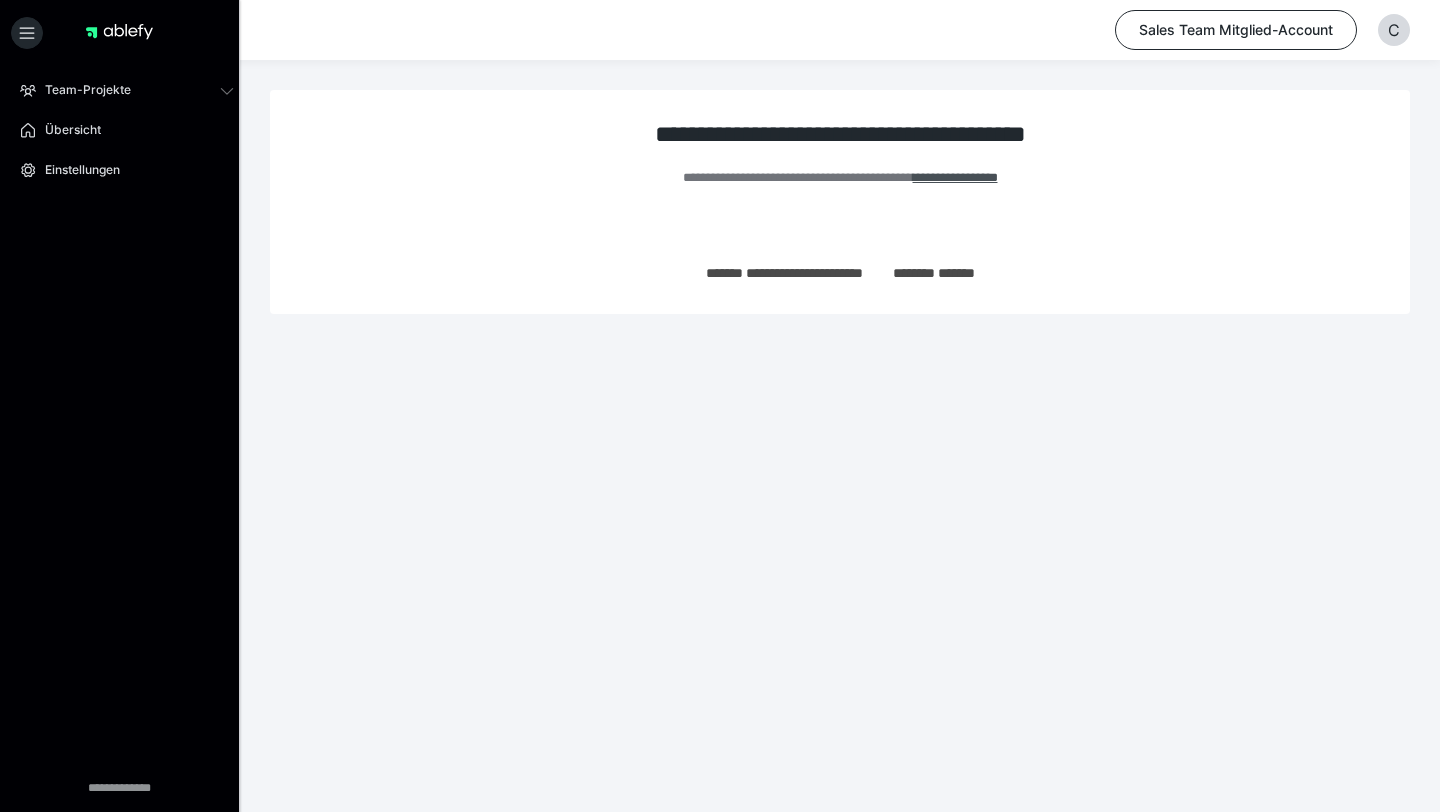 scroll, scrollTop: 0, scrollLeft: 0, axis: both 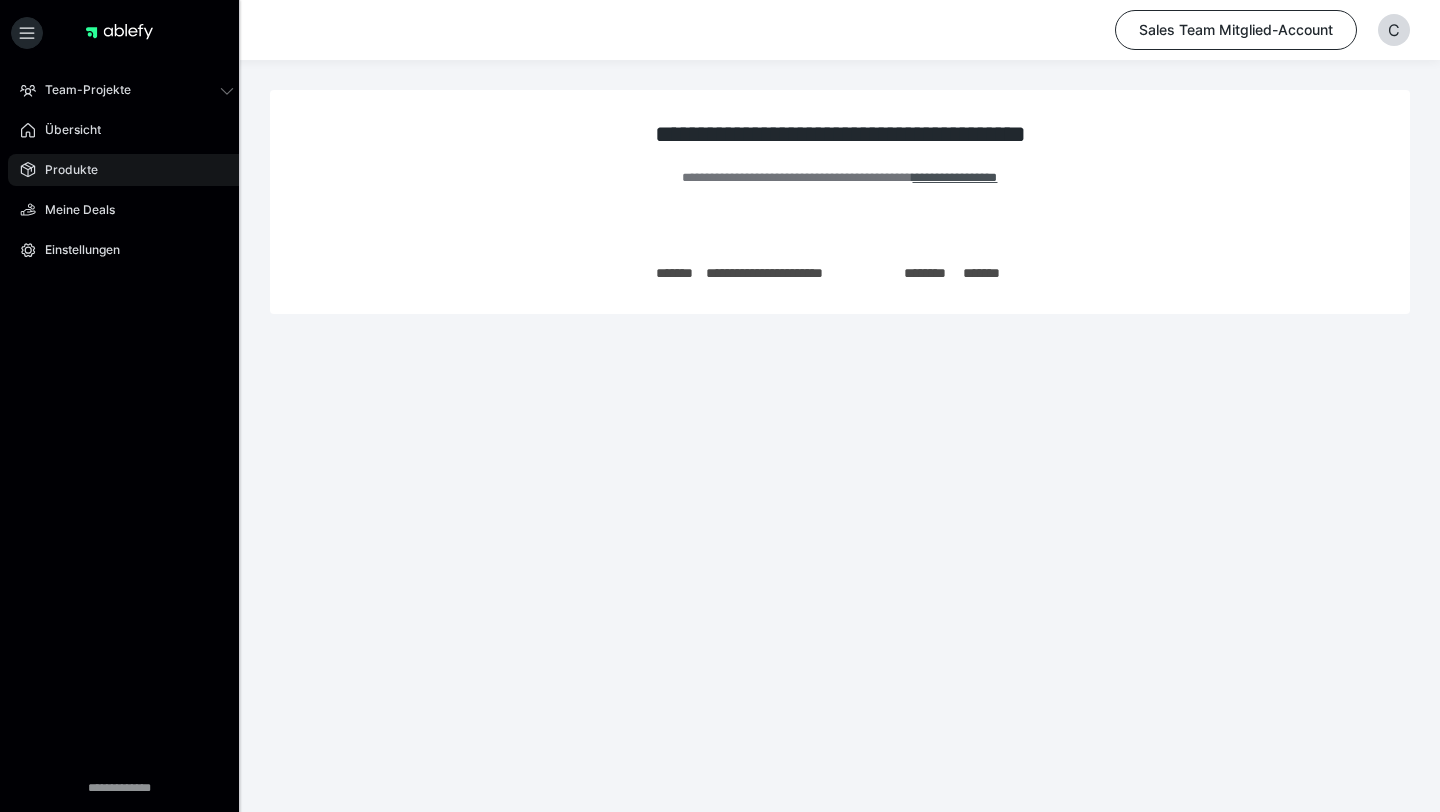 click on "Produkte" at bounding box center [64, 170] 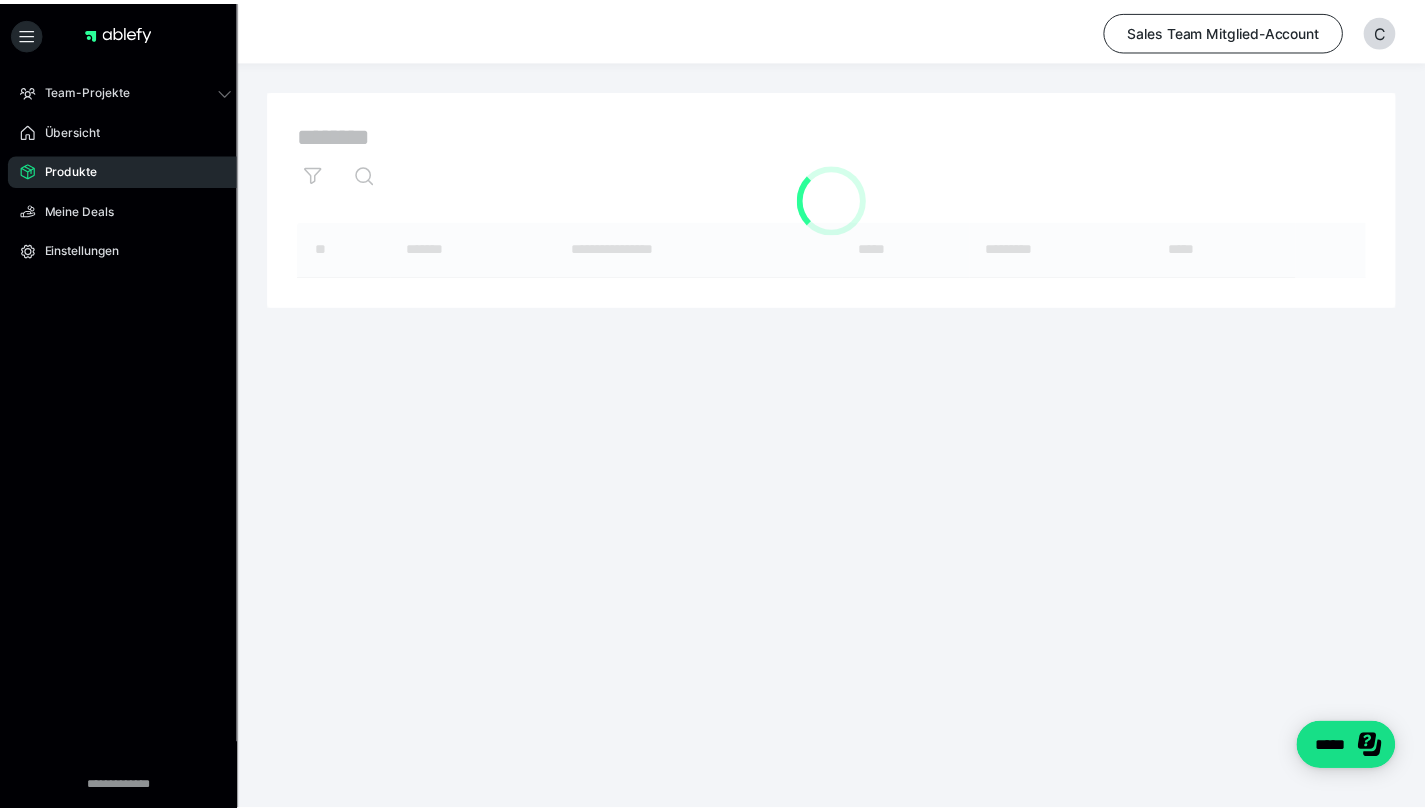 scroll, scrollTop: 0, scrollLeft: 0, axis: both 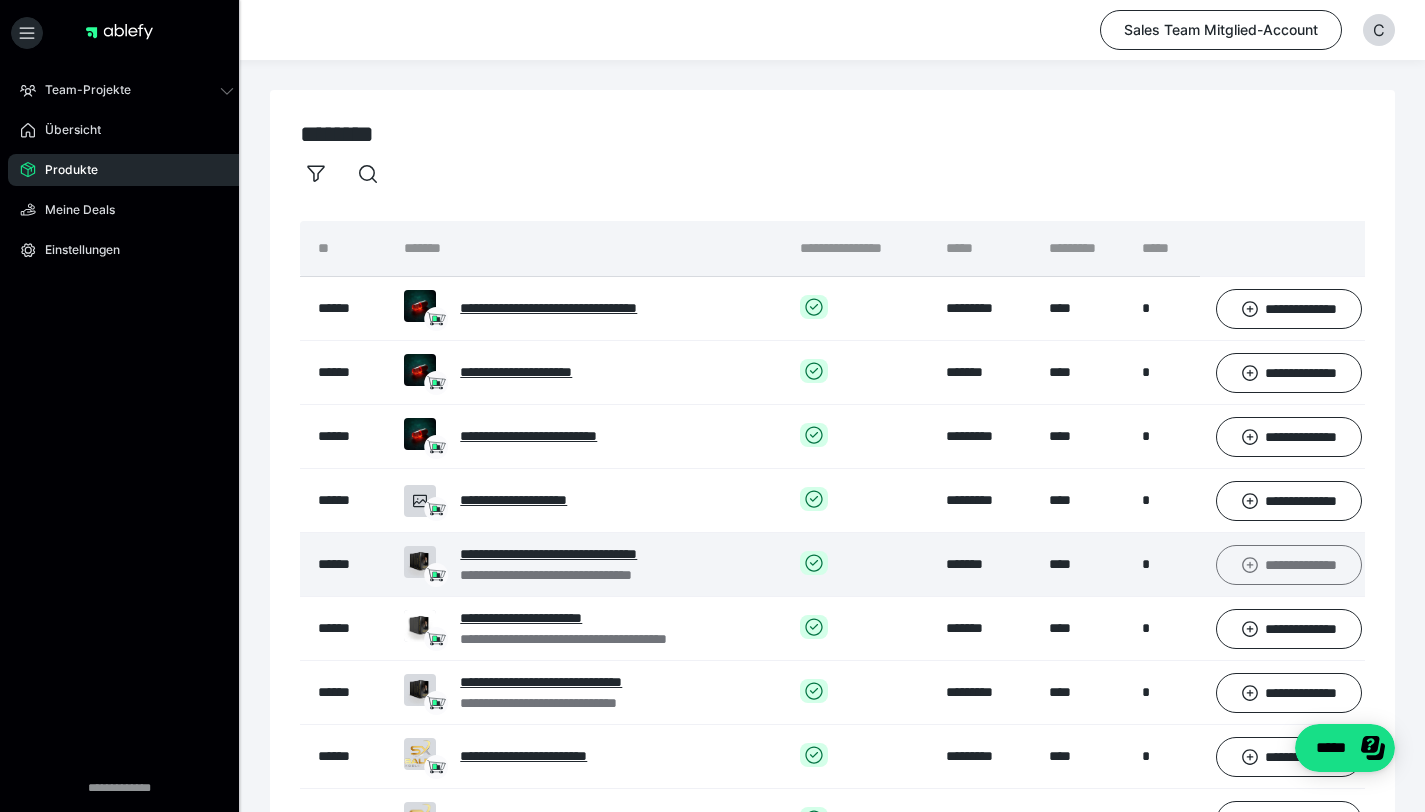 click on "**********" at bounding box center (1289, 565) 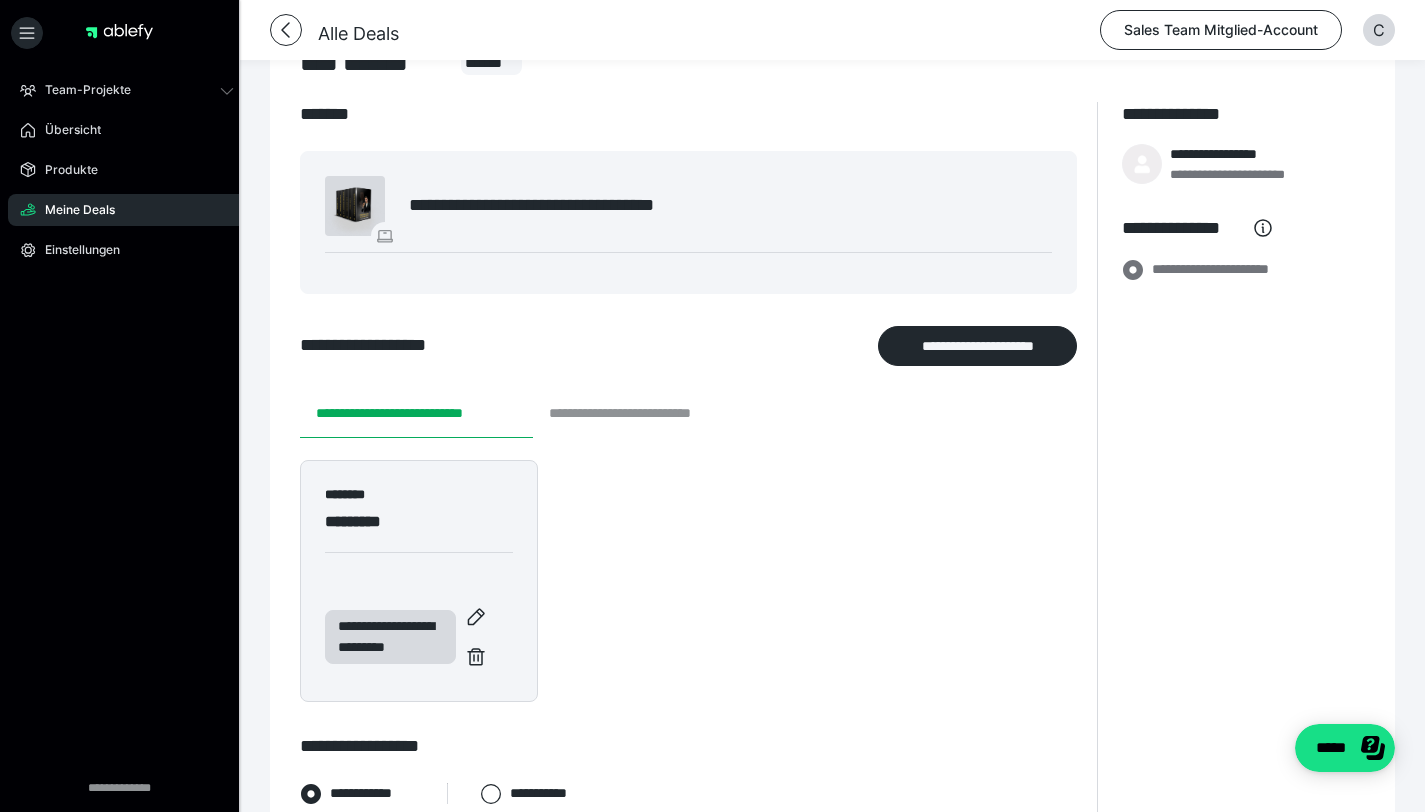 scroll, scrollTop: 74, scrollLeft: 0, axis: vertical 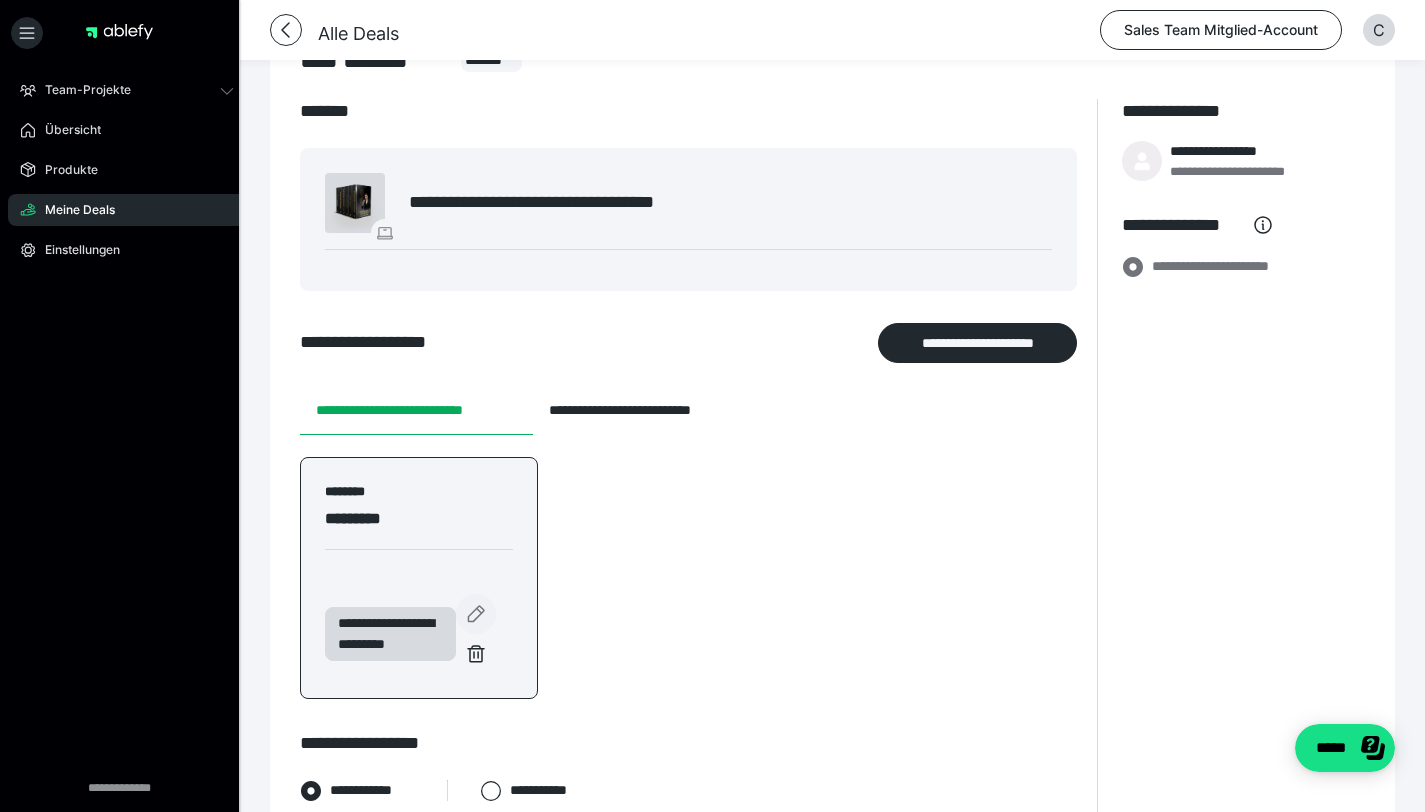click 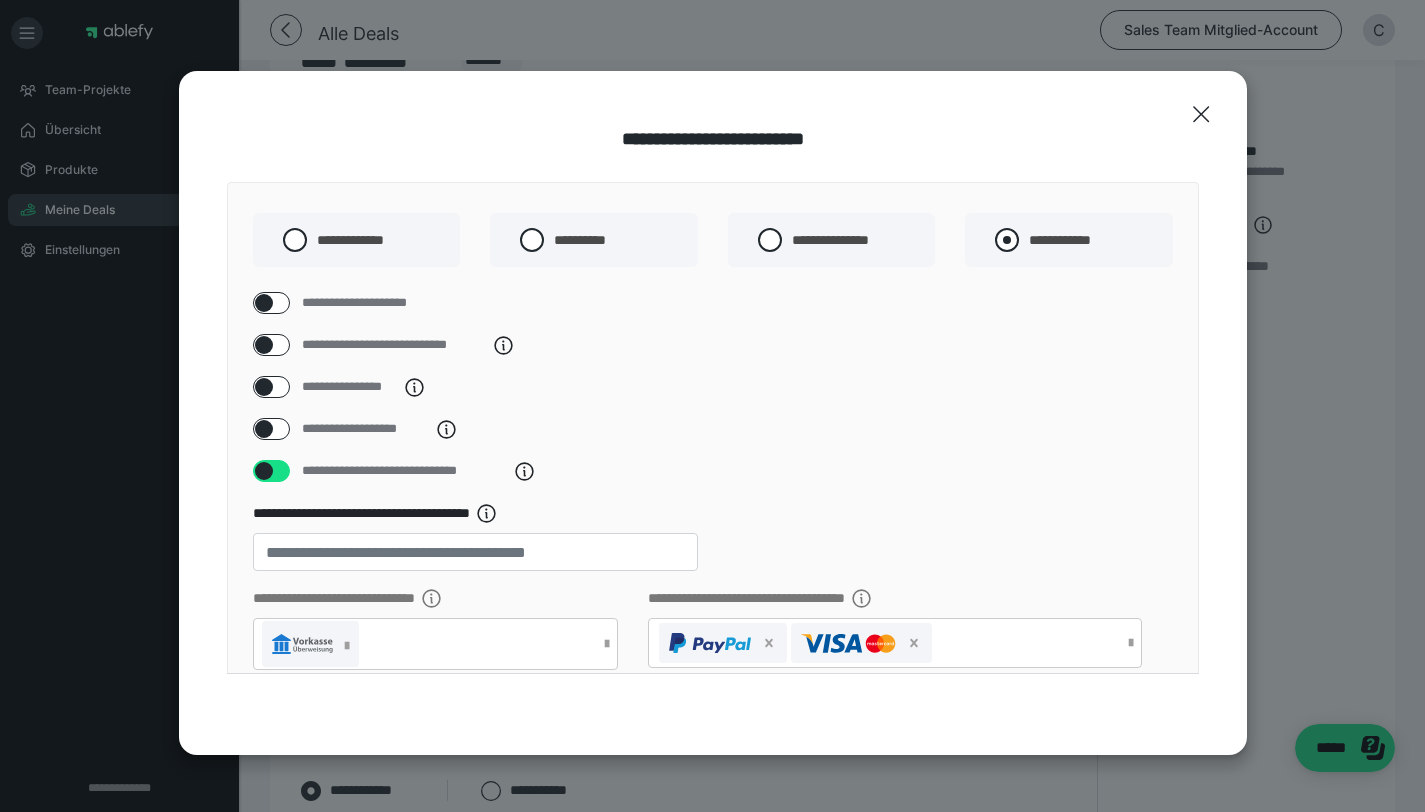 click on "**********" at bounding box center [1069, 240] 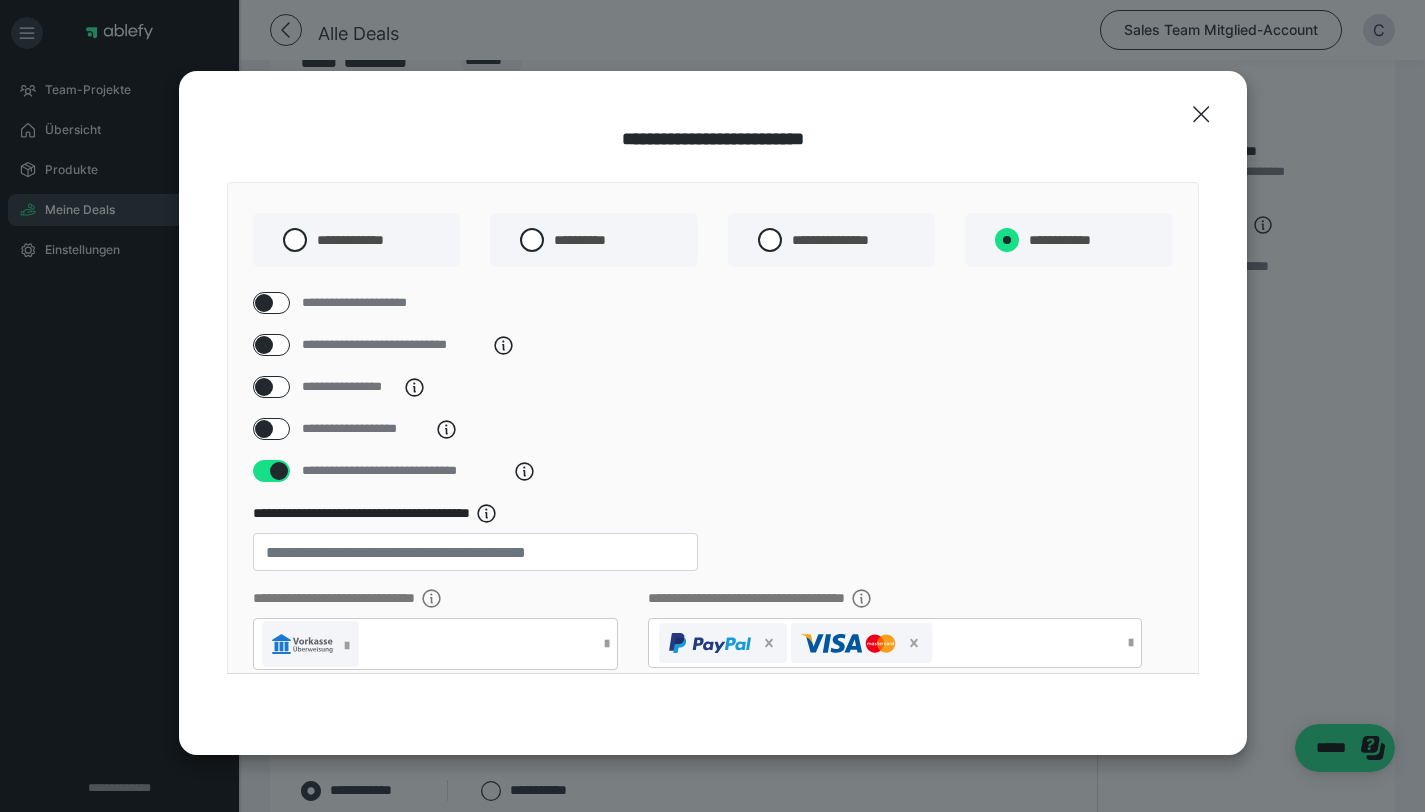 radio on "****" 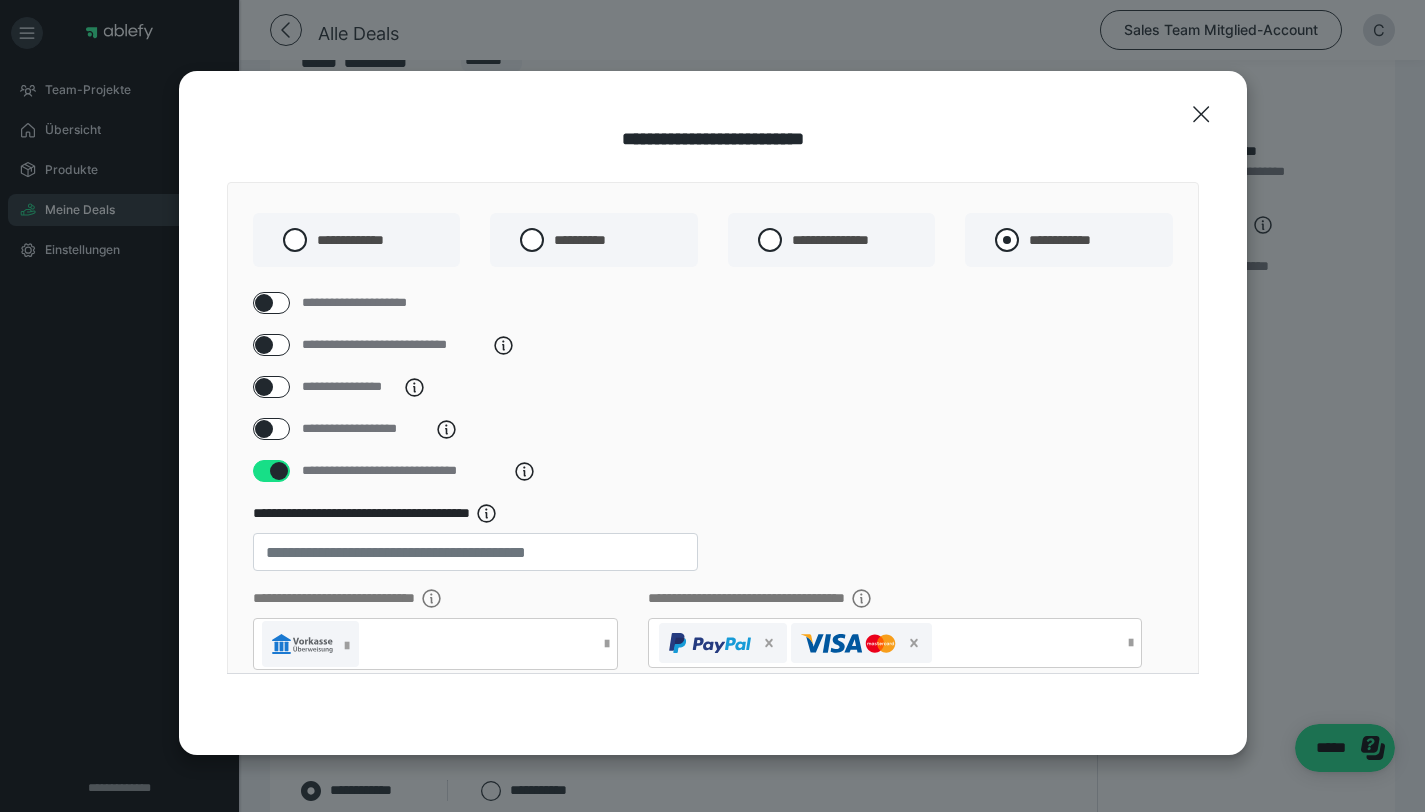 radio on "*****" 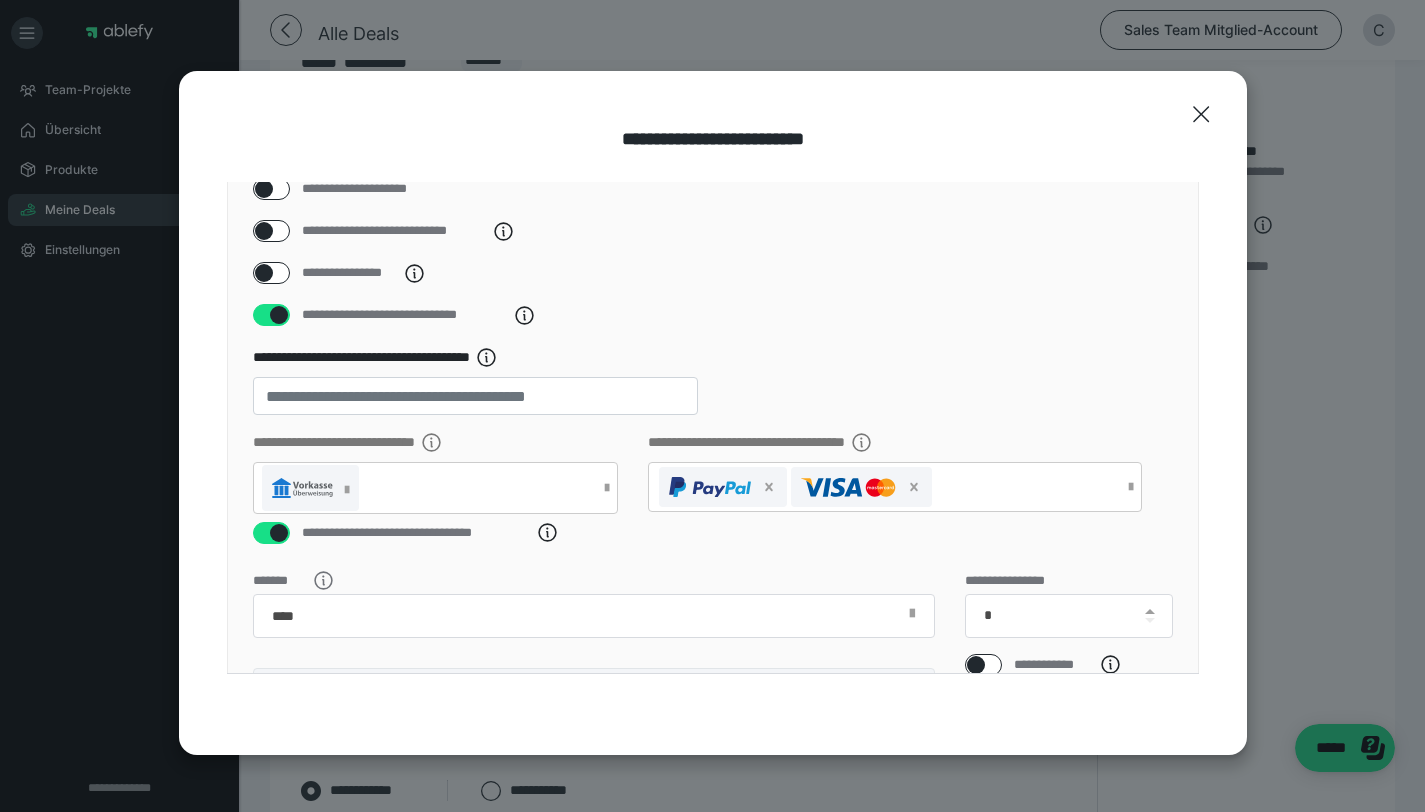 scroll, scrollTop: 473, scrollLeft: 0, axis: vertical 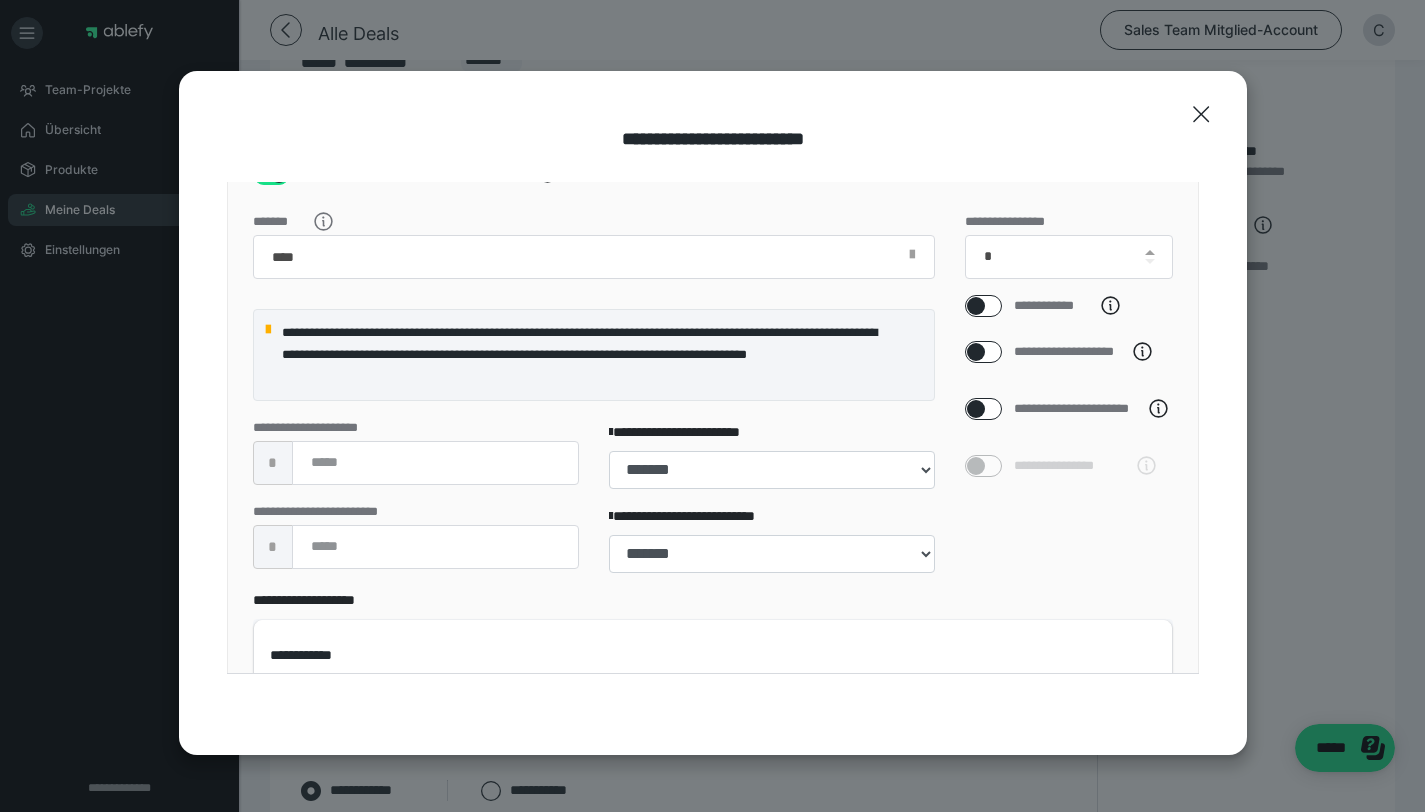 click on "**********" at bounding box center [1069, 247] 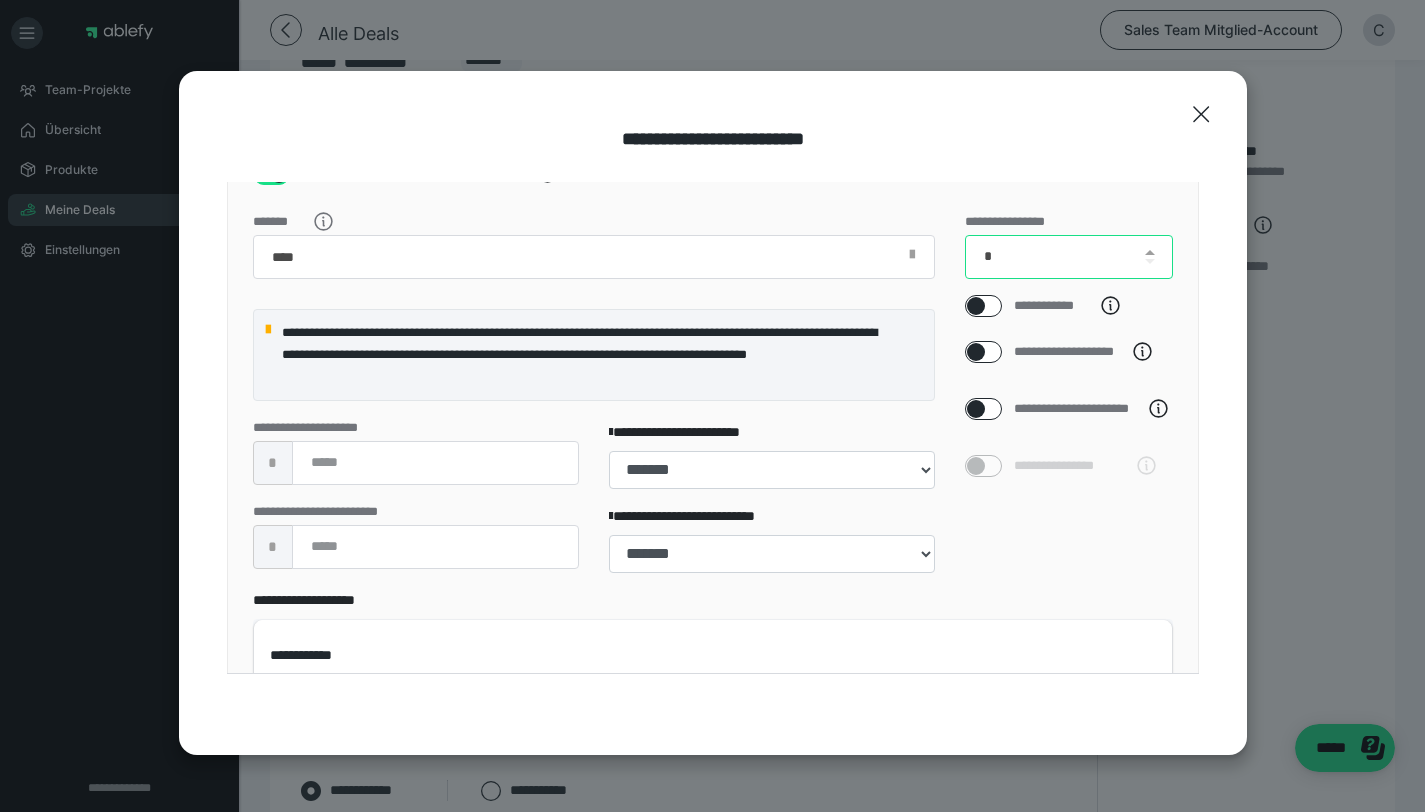 click on "*" at bounding box center (1069, 257) 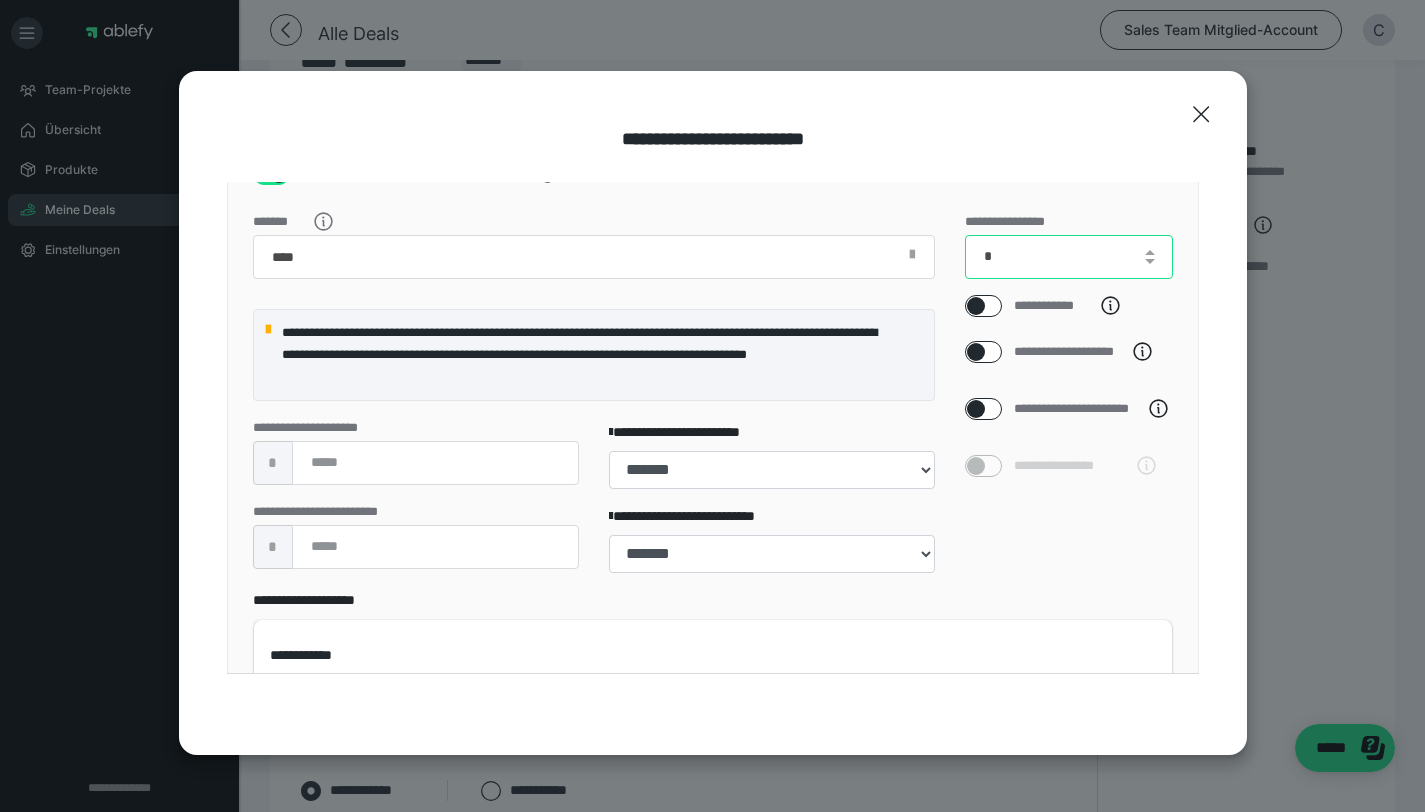 type on "*" 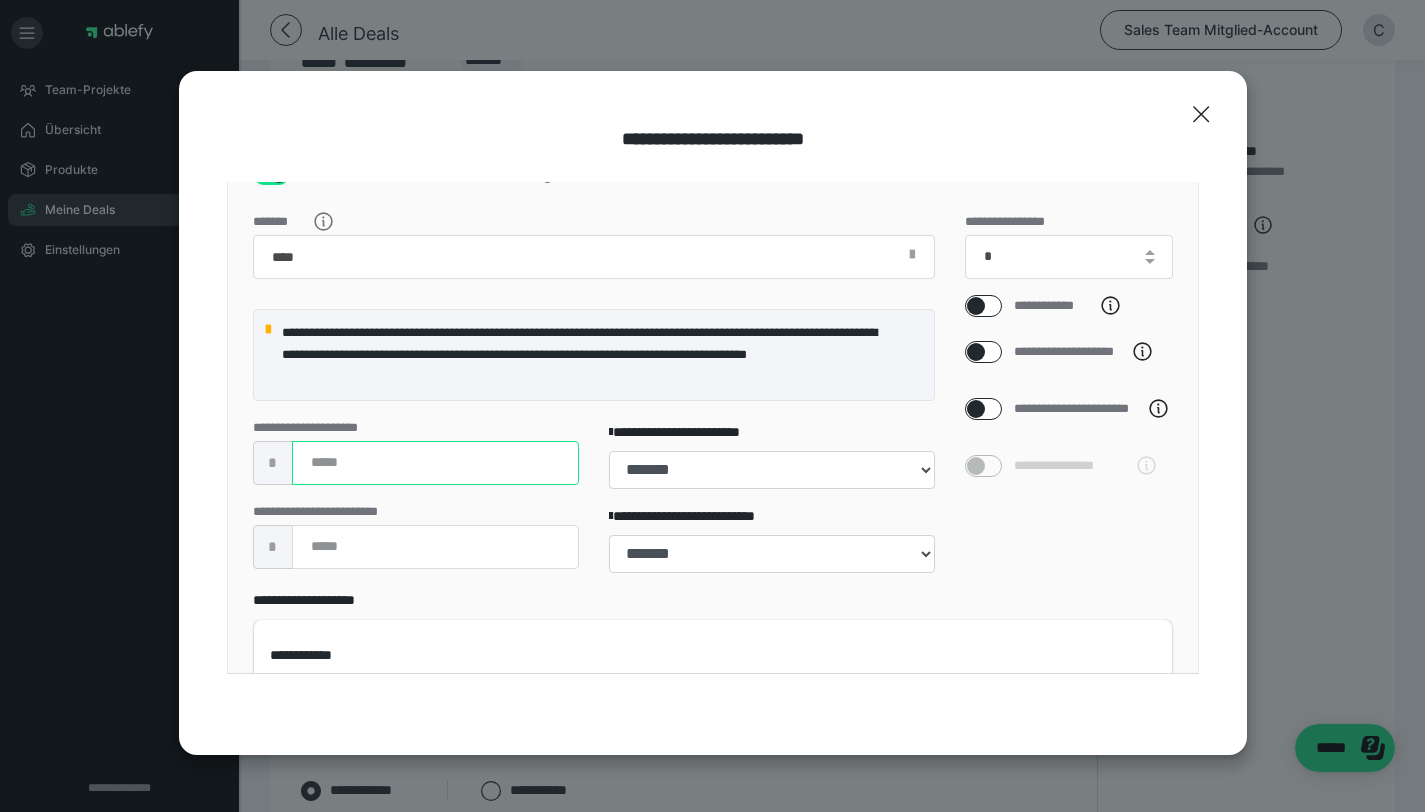 click at bounding box center (435, 463) 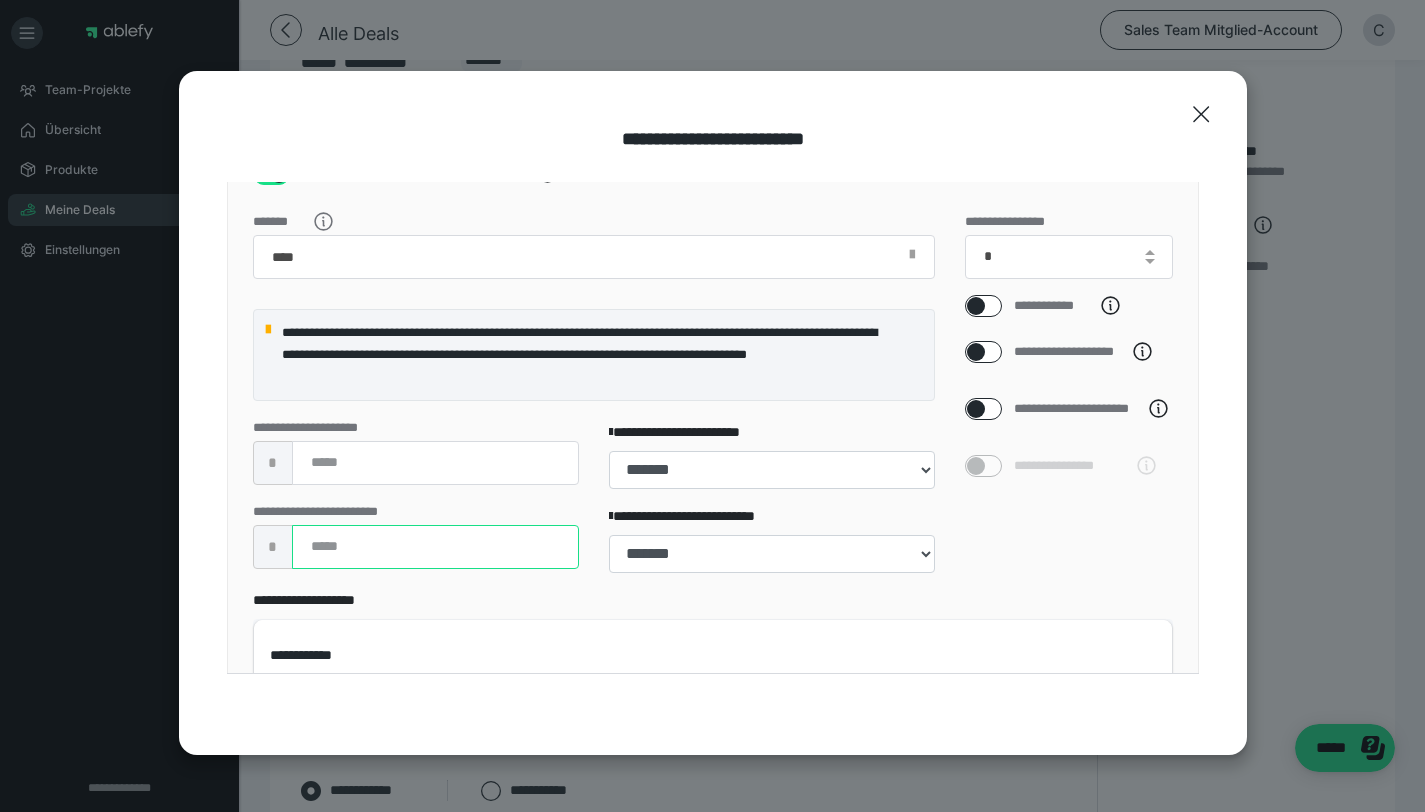 click at bounding box center (435, 547) 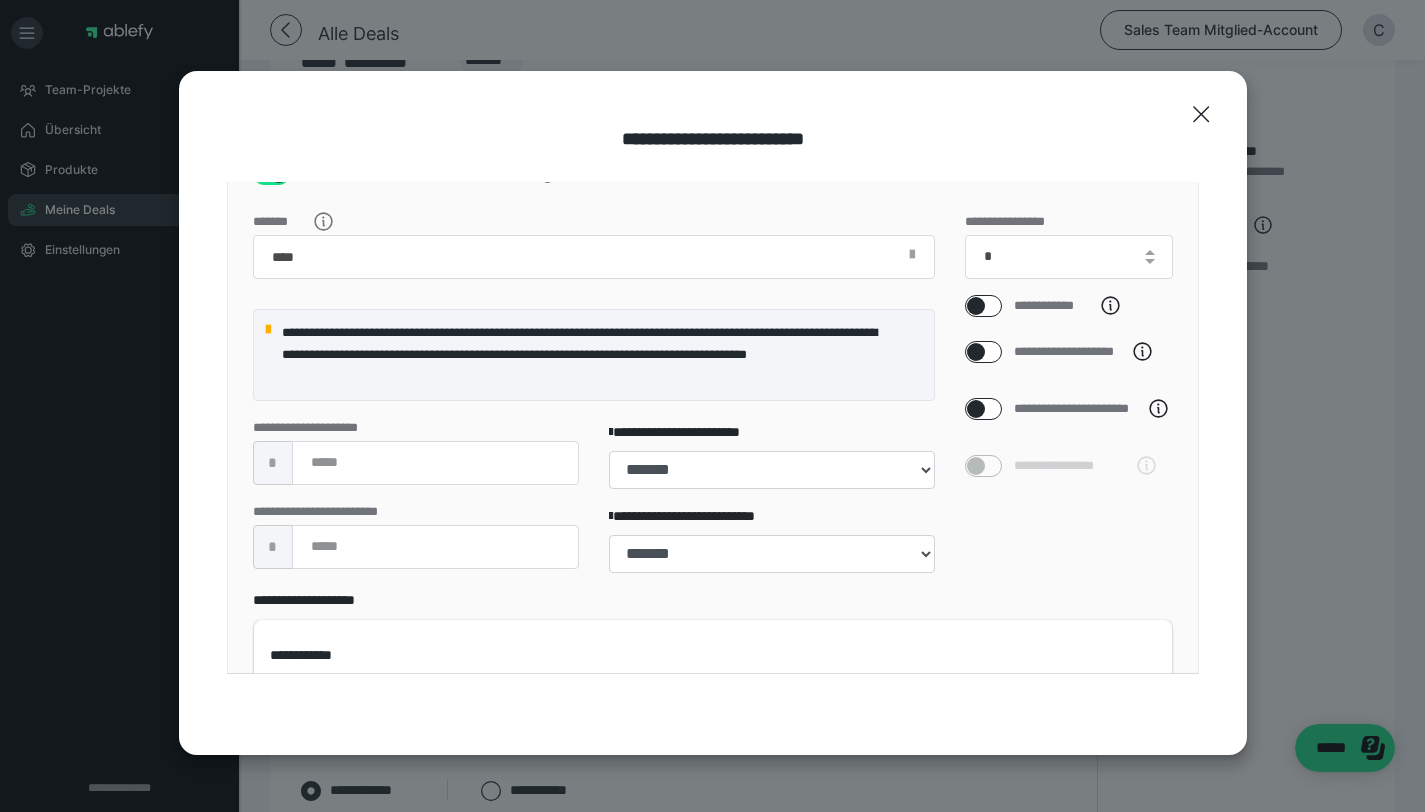 click on "**********" at bounding box center [713, 702] 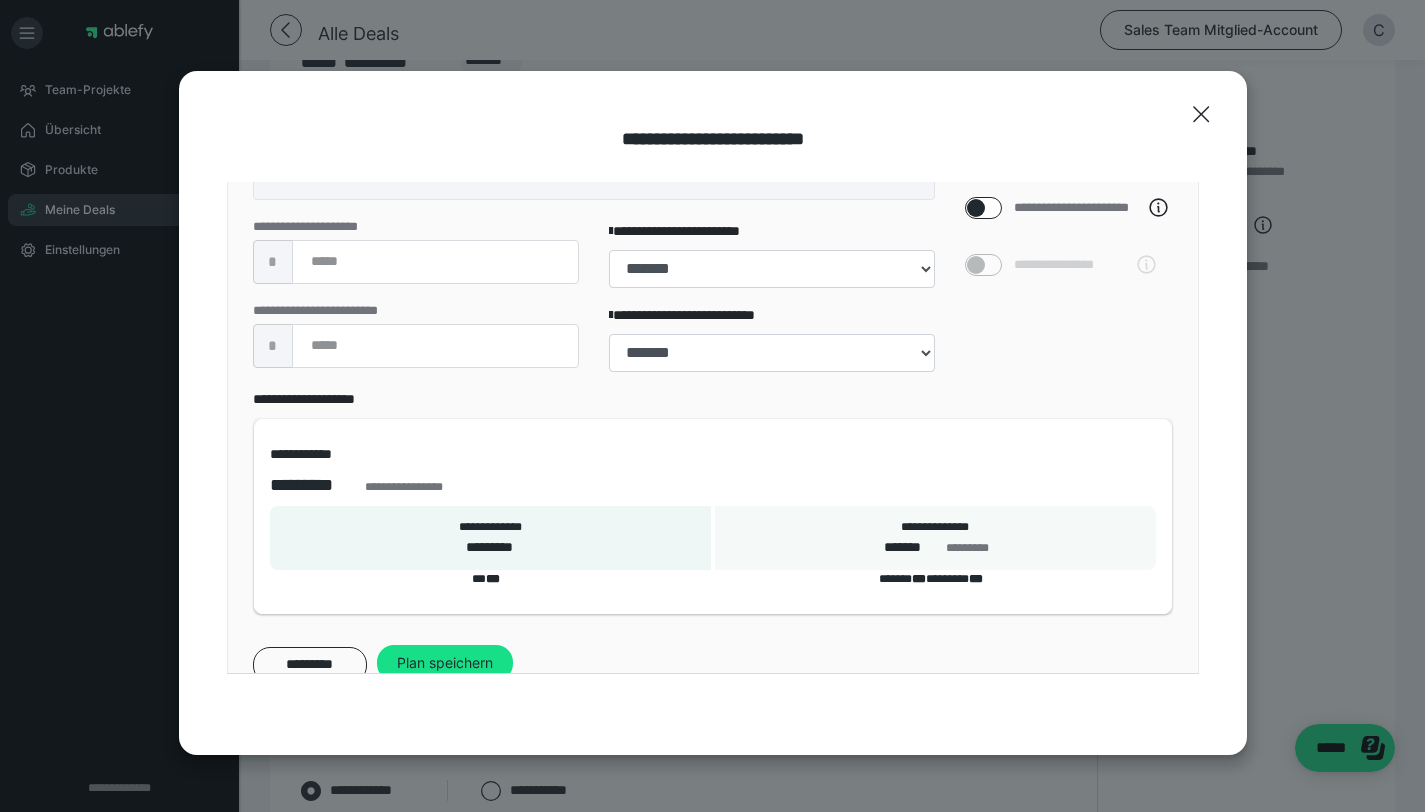 scroll, scrollTop: 682, scrollLeft: 0, axis: vertical 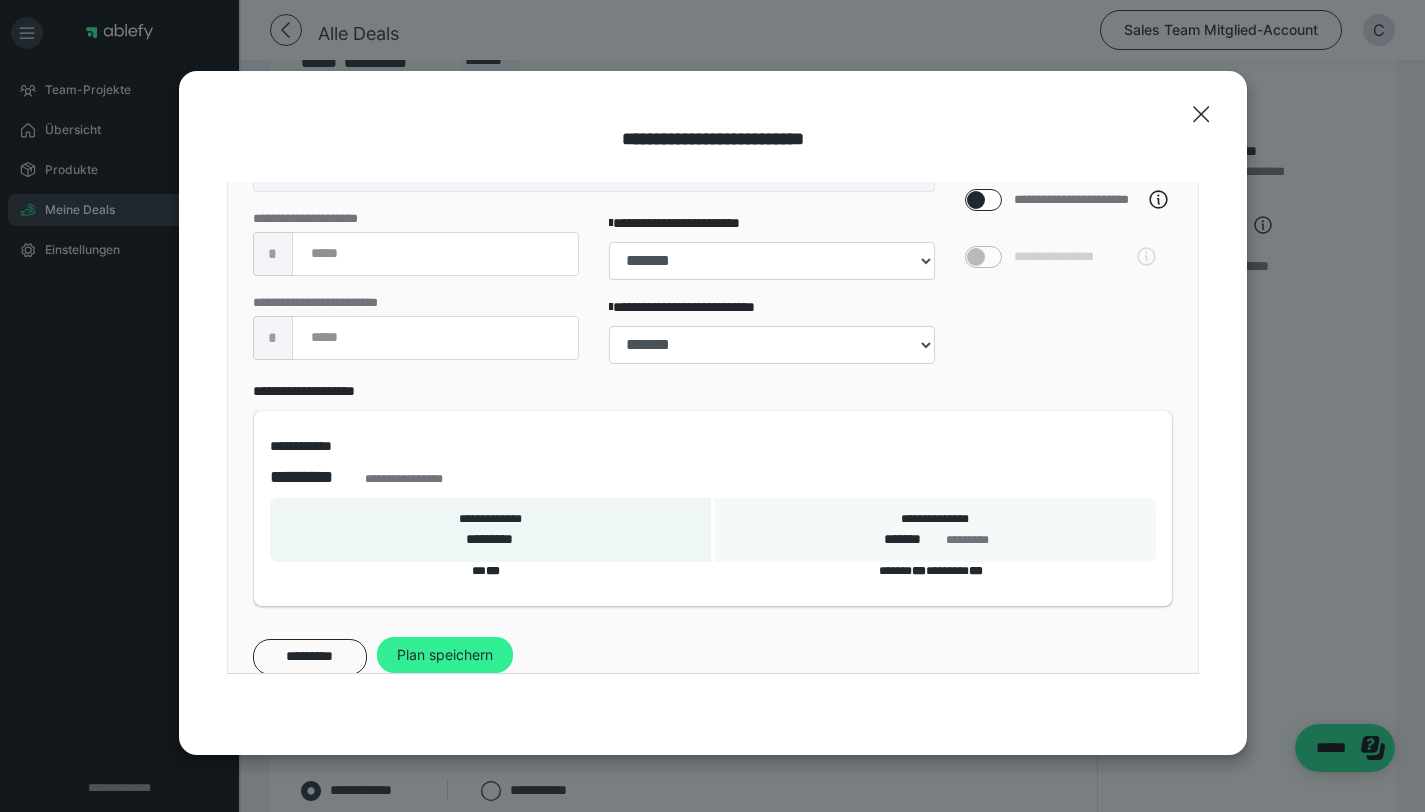 click on "Plan speichern" at bounding box center [445, 655] 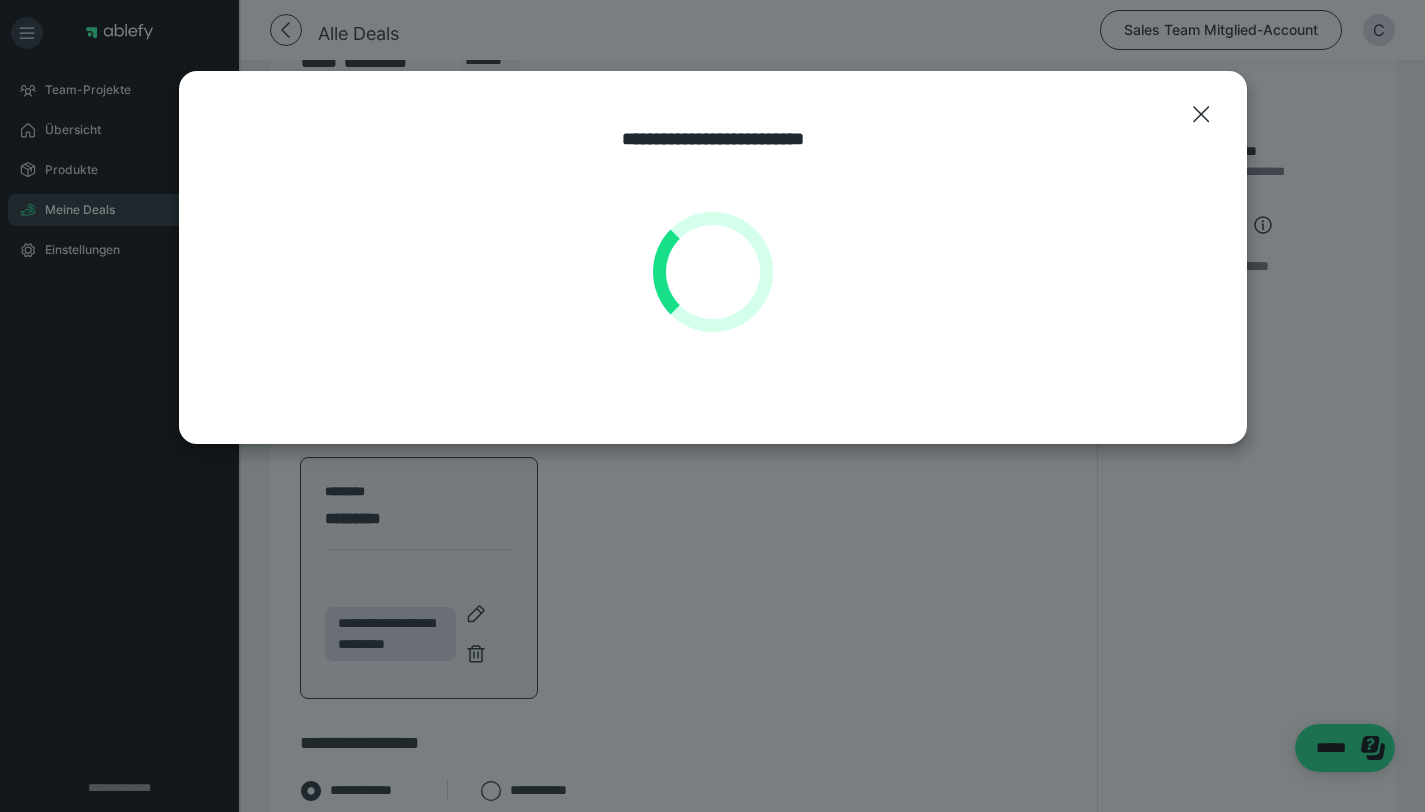 scroll, scrollTop: 0, scrollLeft: 0, axis: both 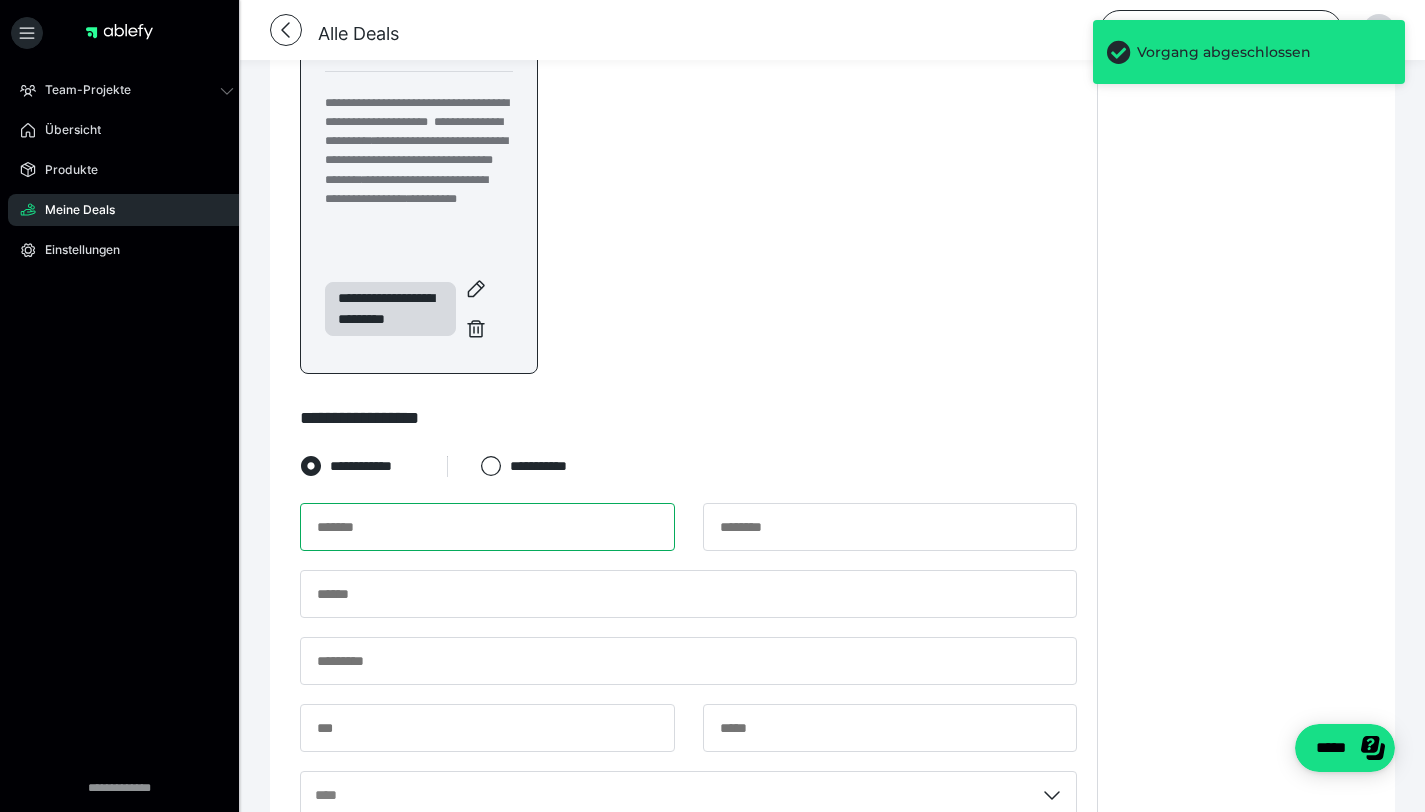 click at bounding box center [487, 527] 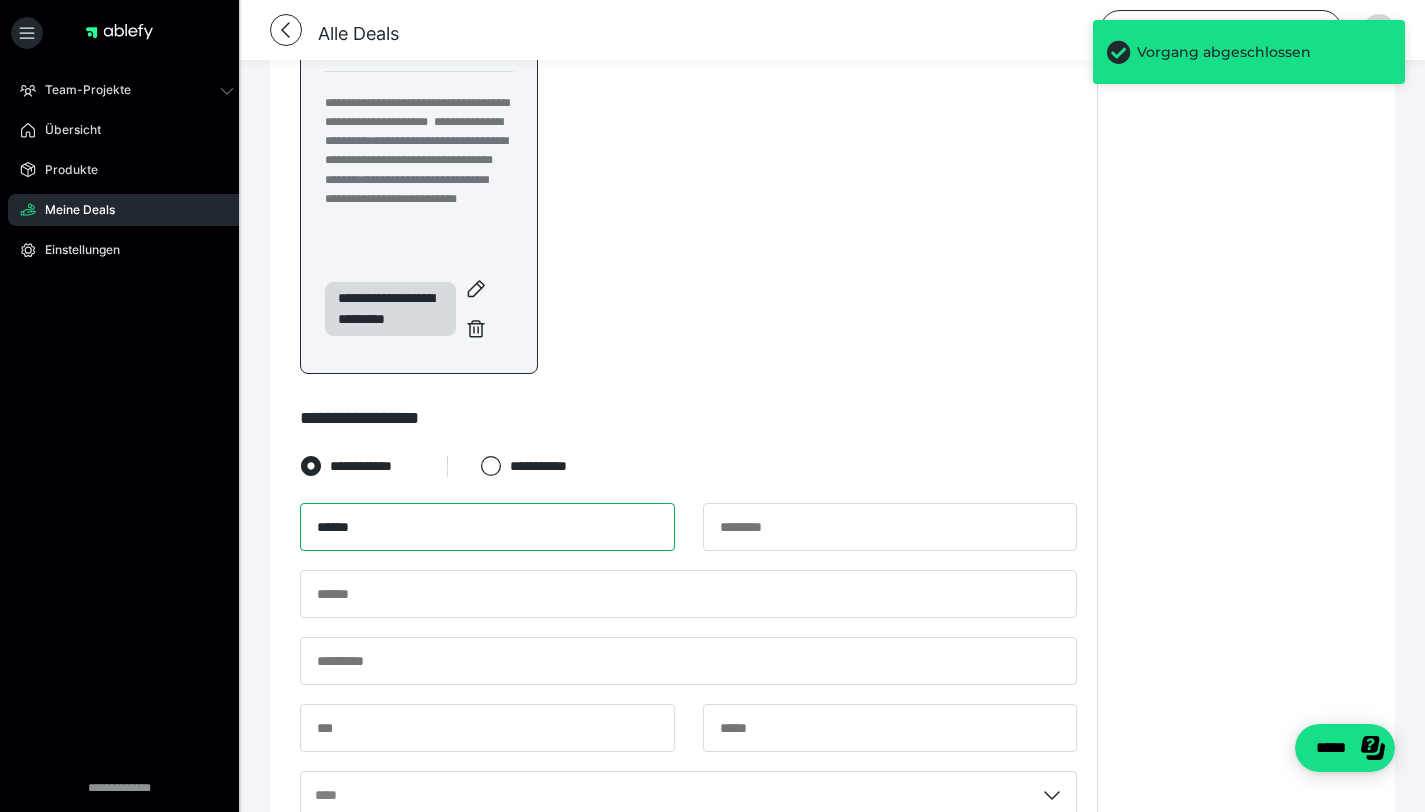 type on "******" 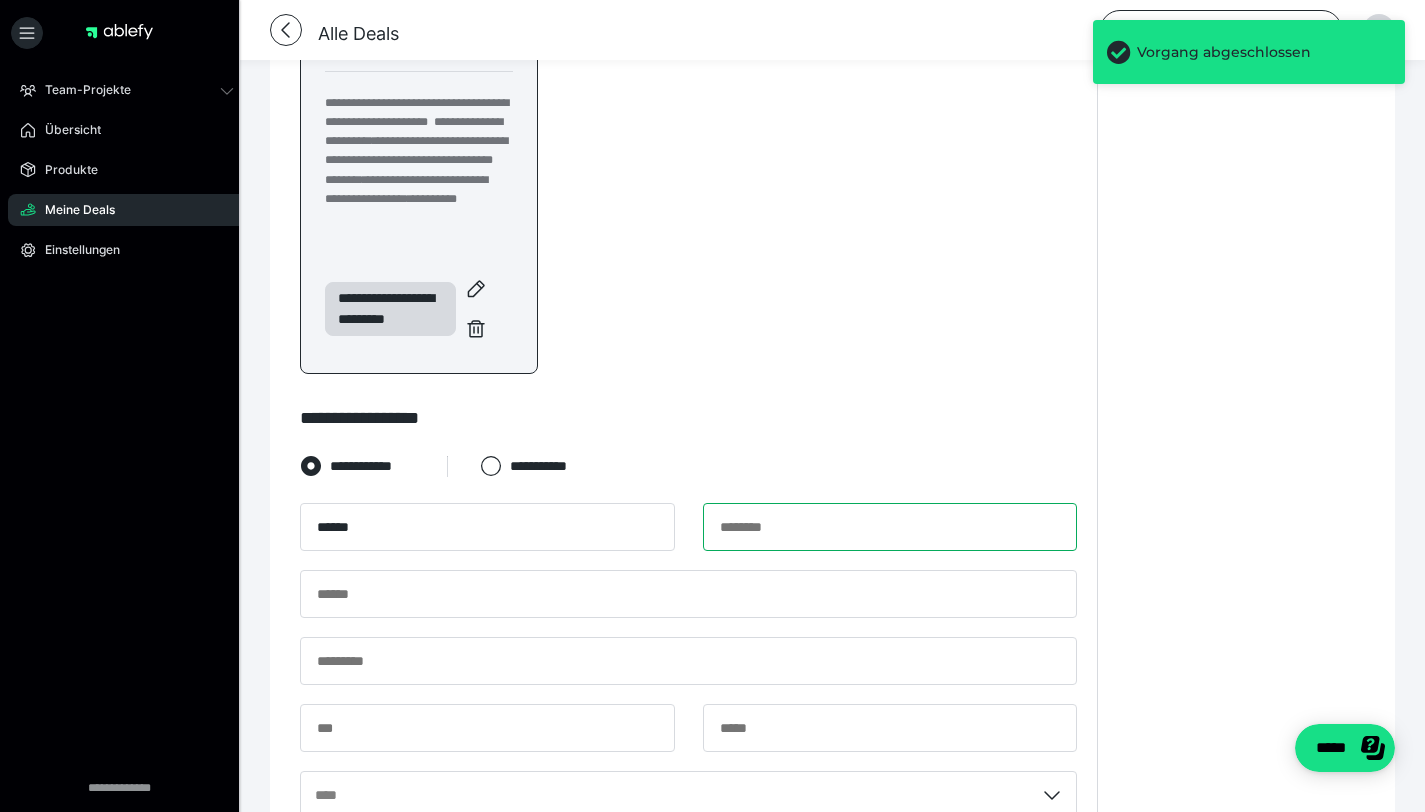 click at bounding box center (890, 527) 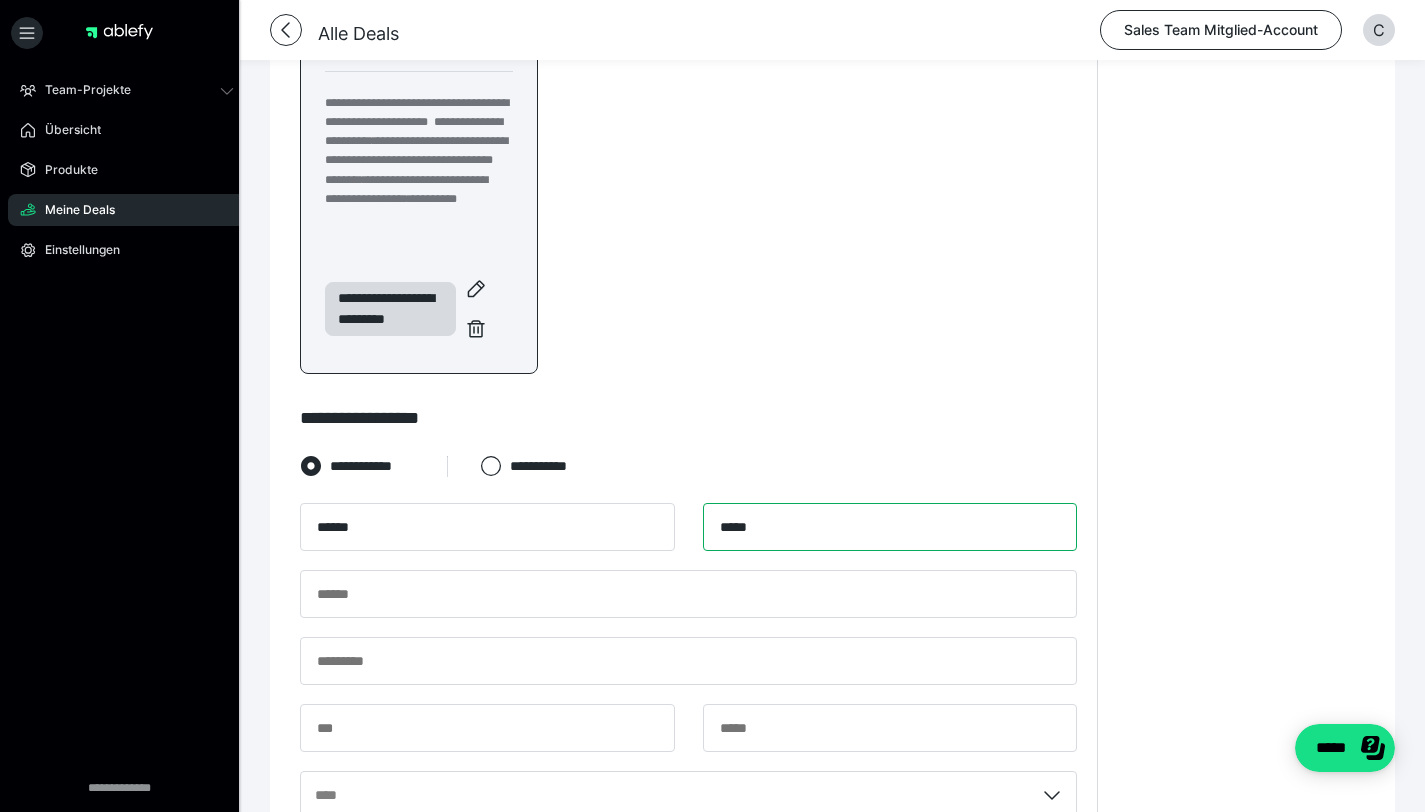 type on "*****" 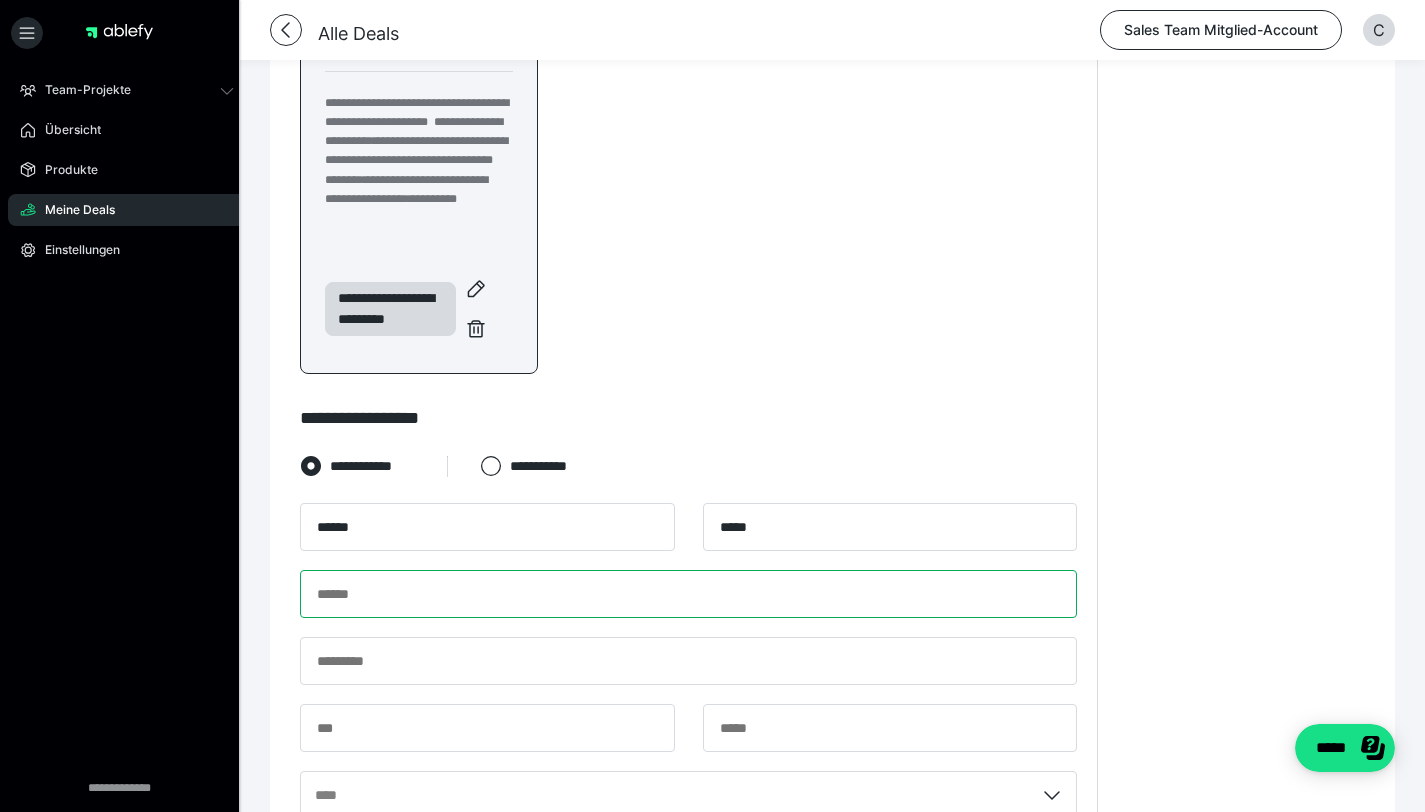 click at bounding box center (688, 594) 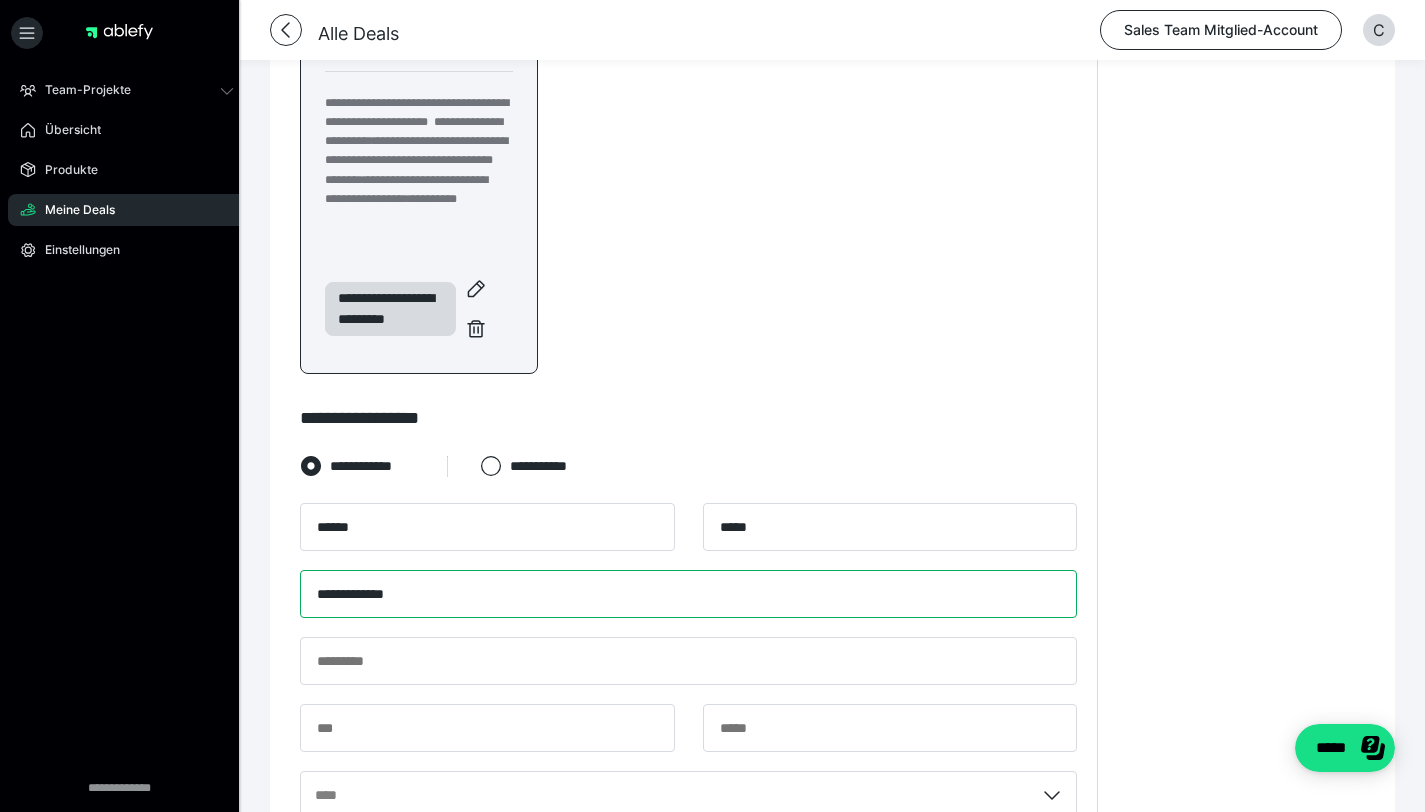 type on "**********" 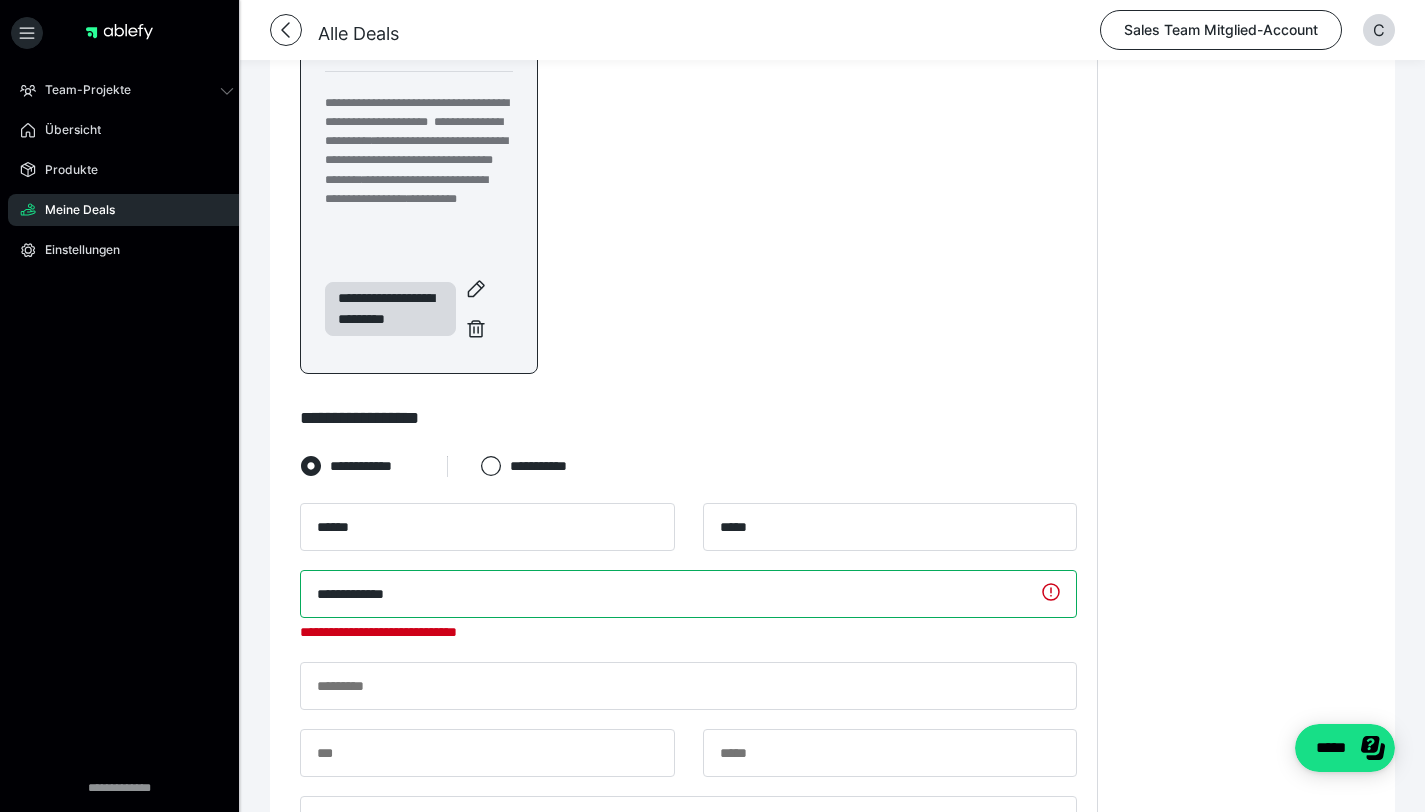 drag, startPoint x: 428, startPoint y: 619, endPoint x: 302, endPoint y: 606, distance: 126.66886 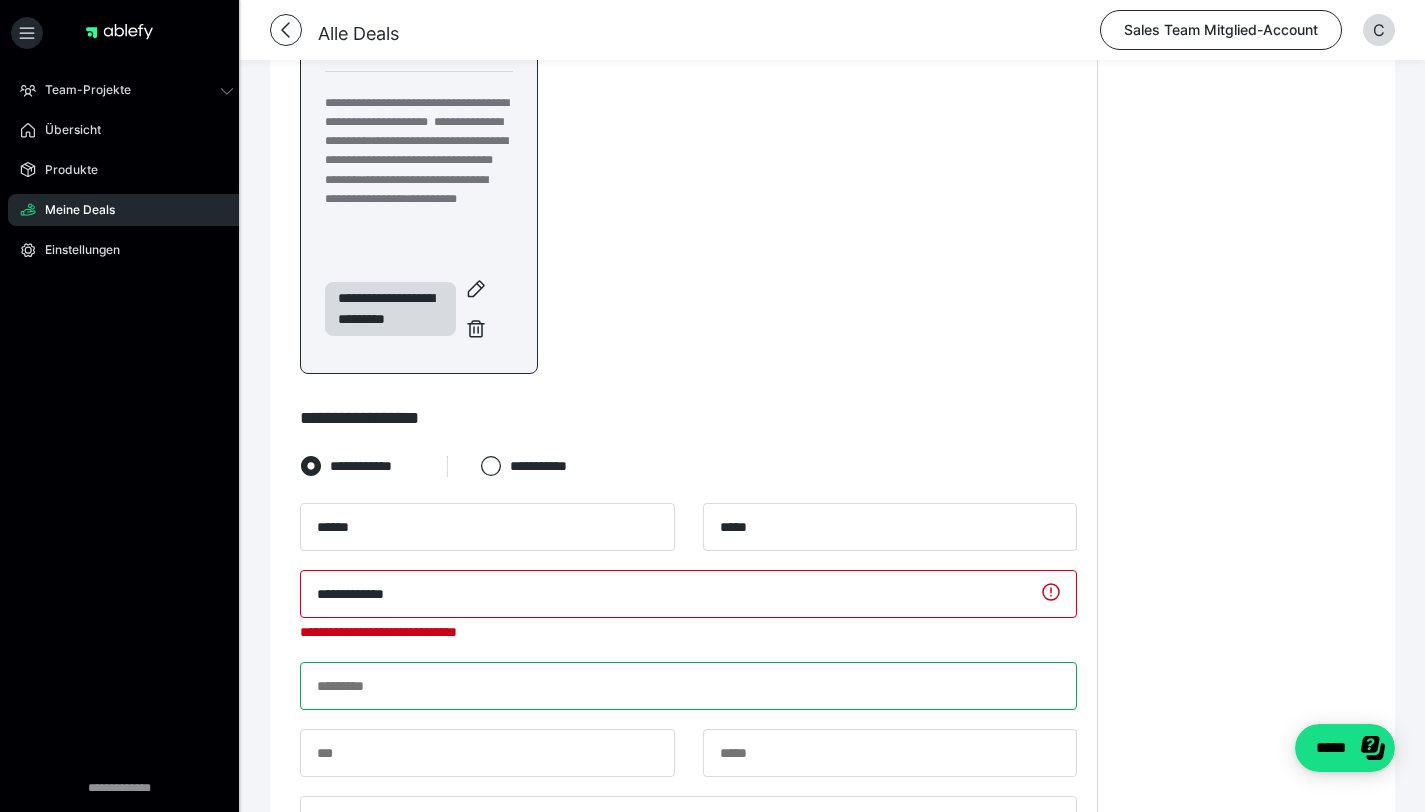 click at bounding box center (688, 686) 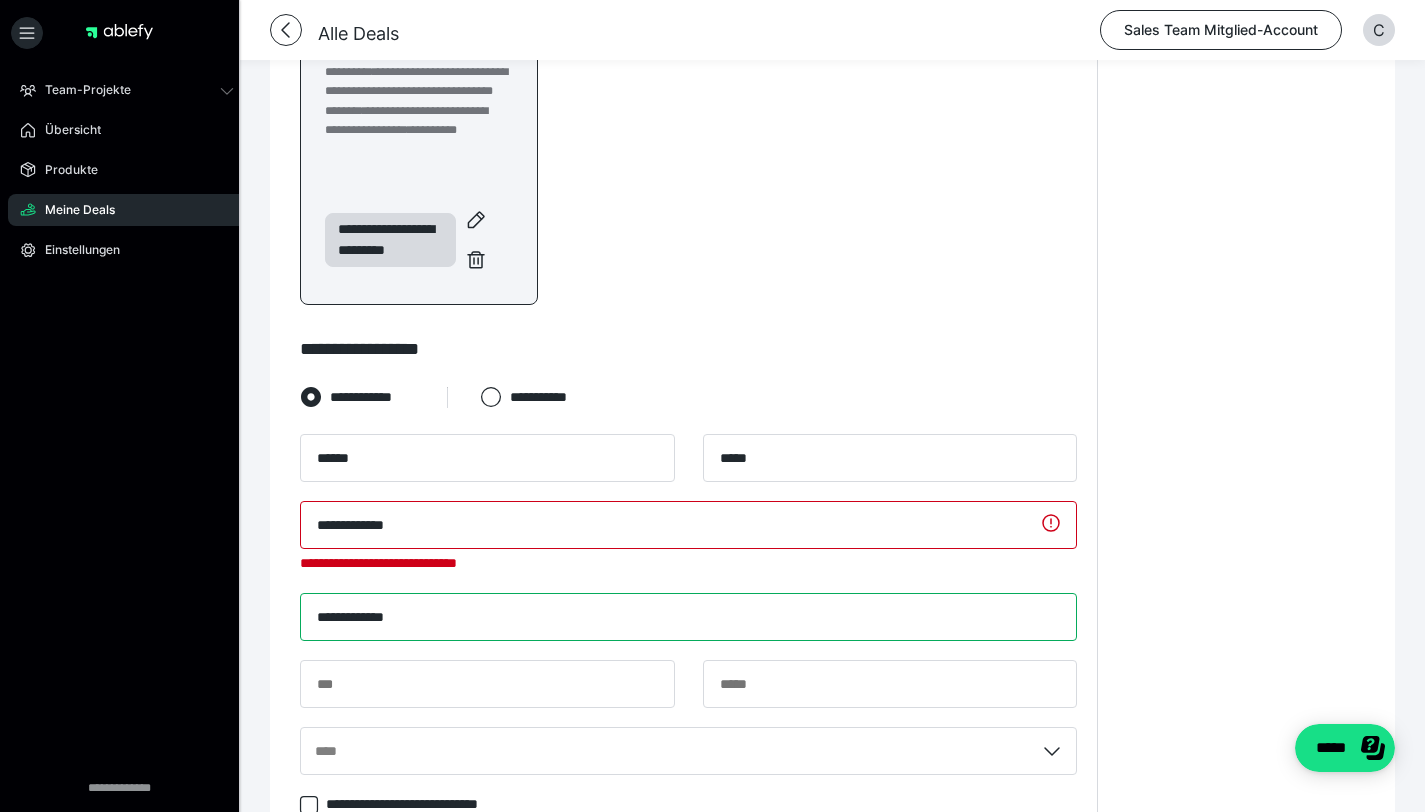 scroll, scrollTop: 639, scrollLeft: 0, axis: vertical 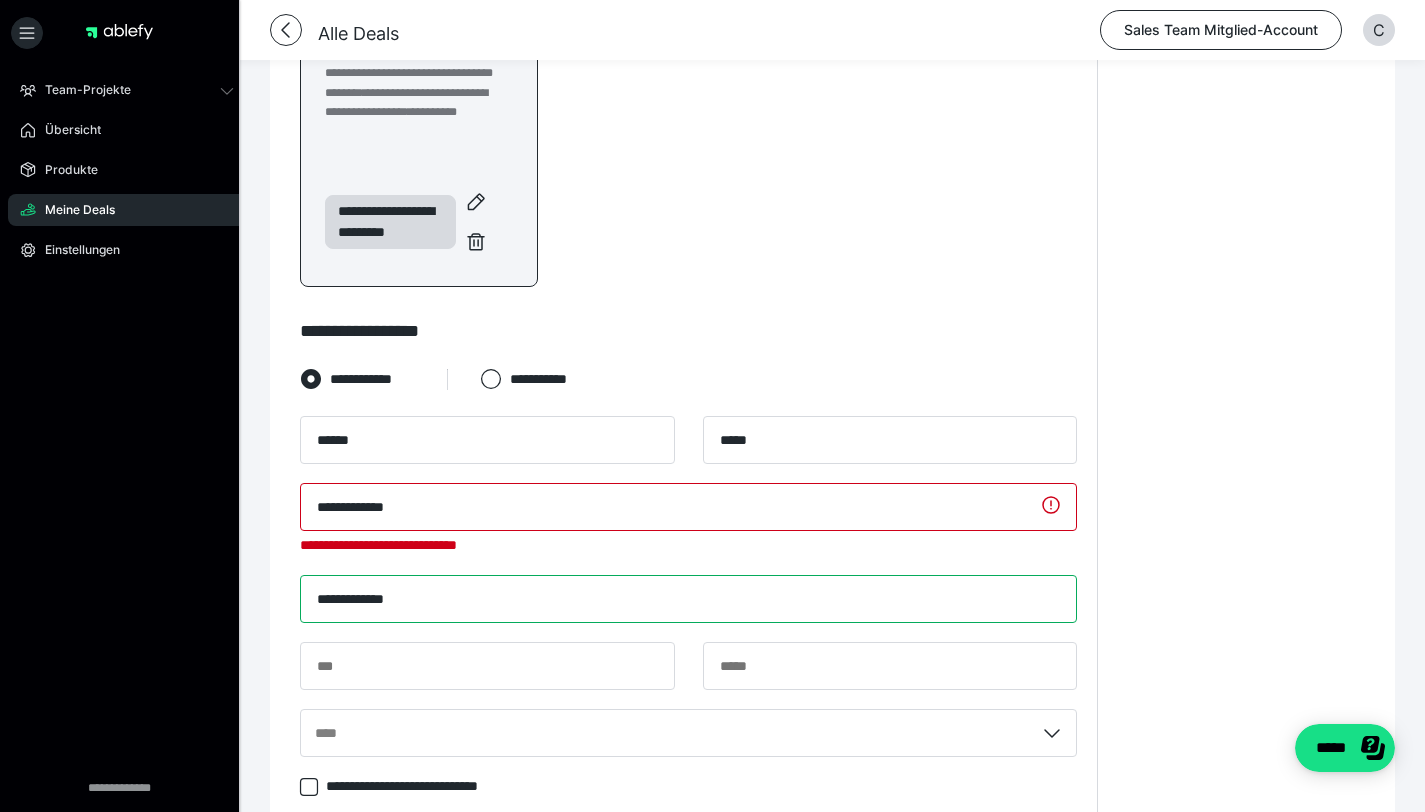 type on "**********" 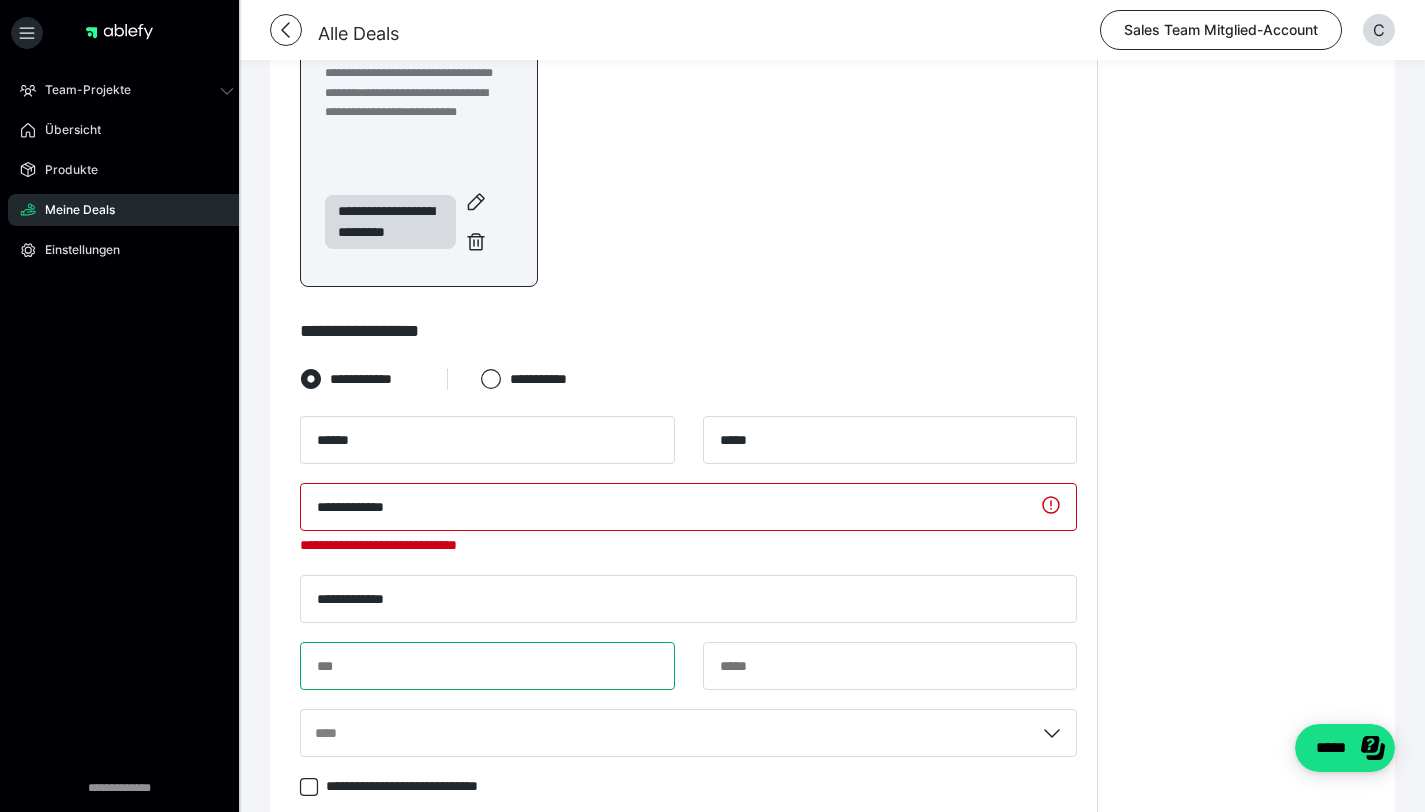 click at bounding box center (487, 666) 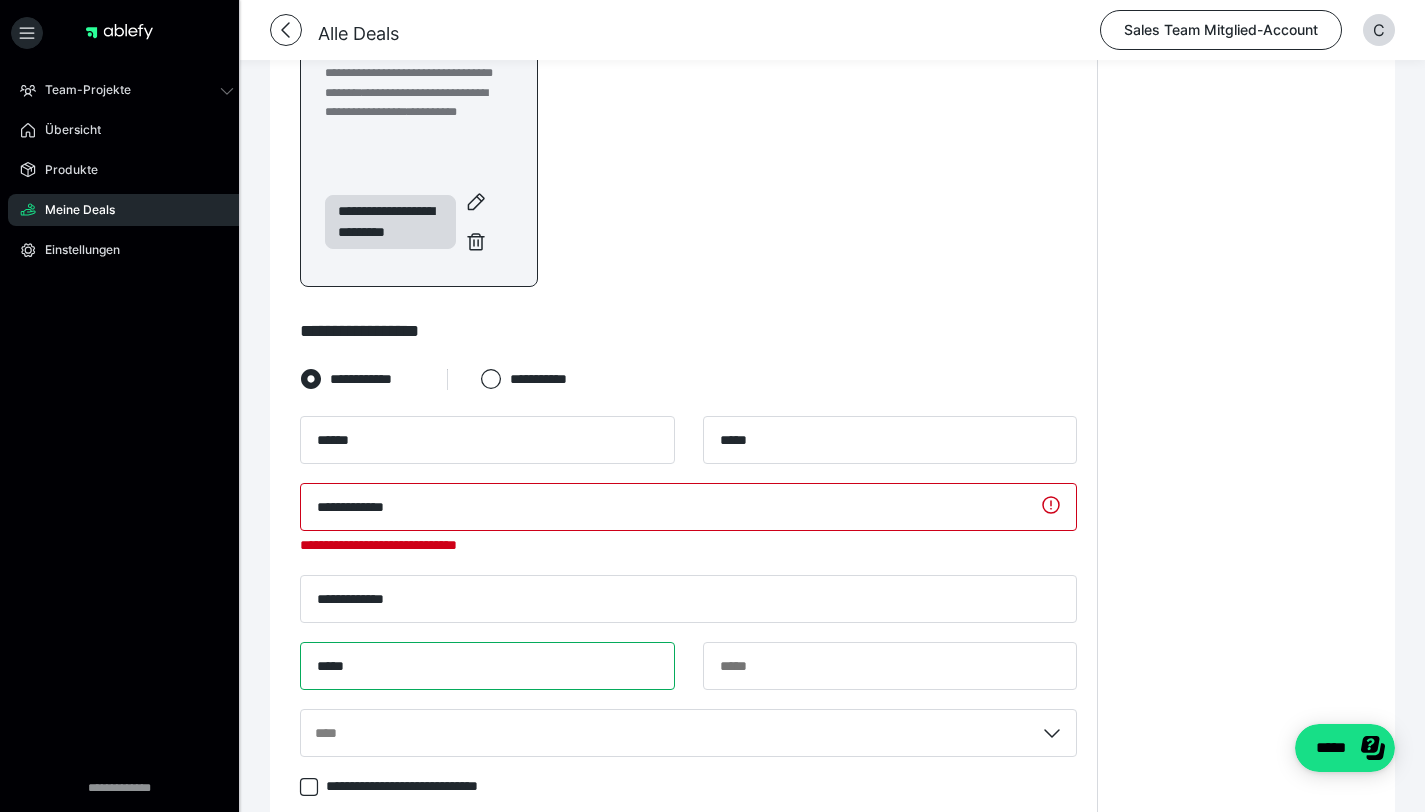 type on "*****" 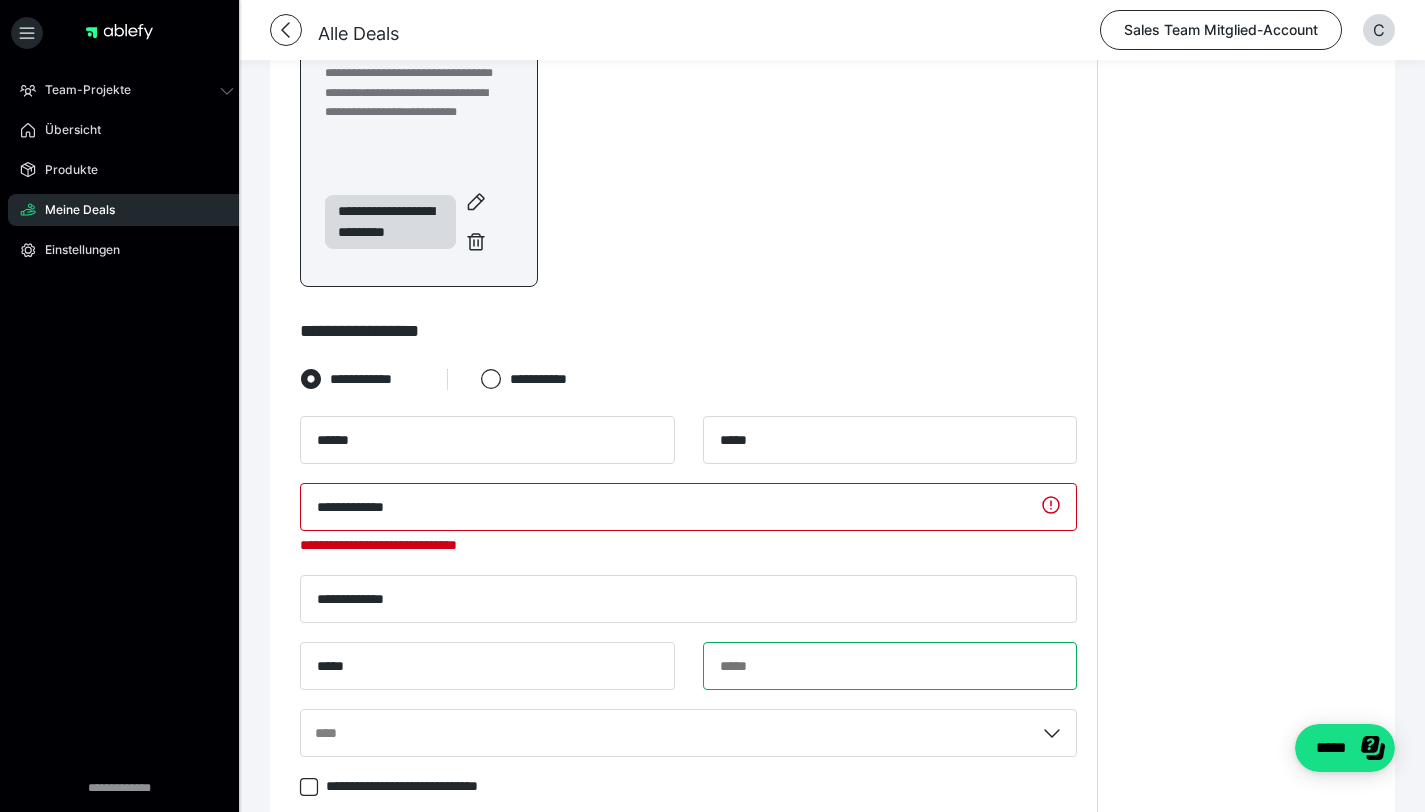 click at bounding box center [890, 666] 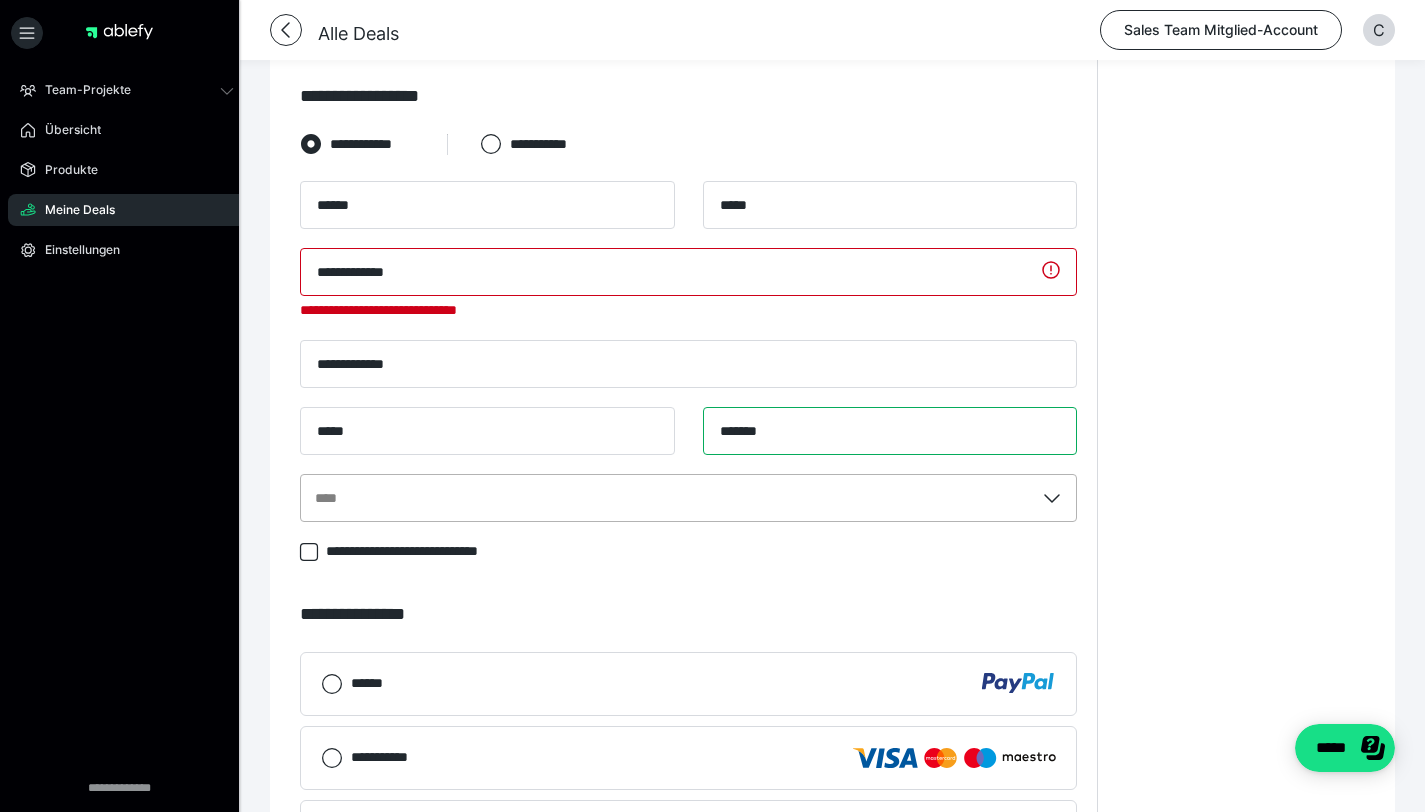 type on "*******" 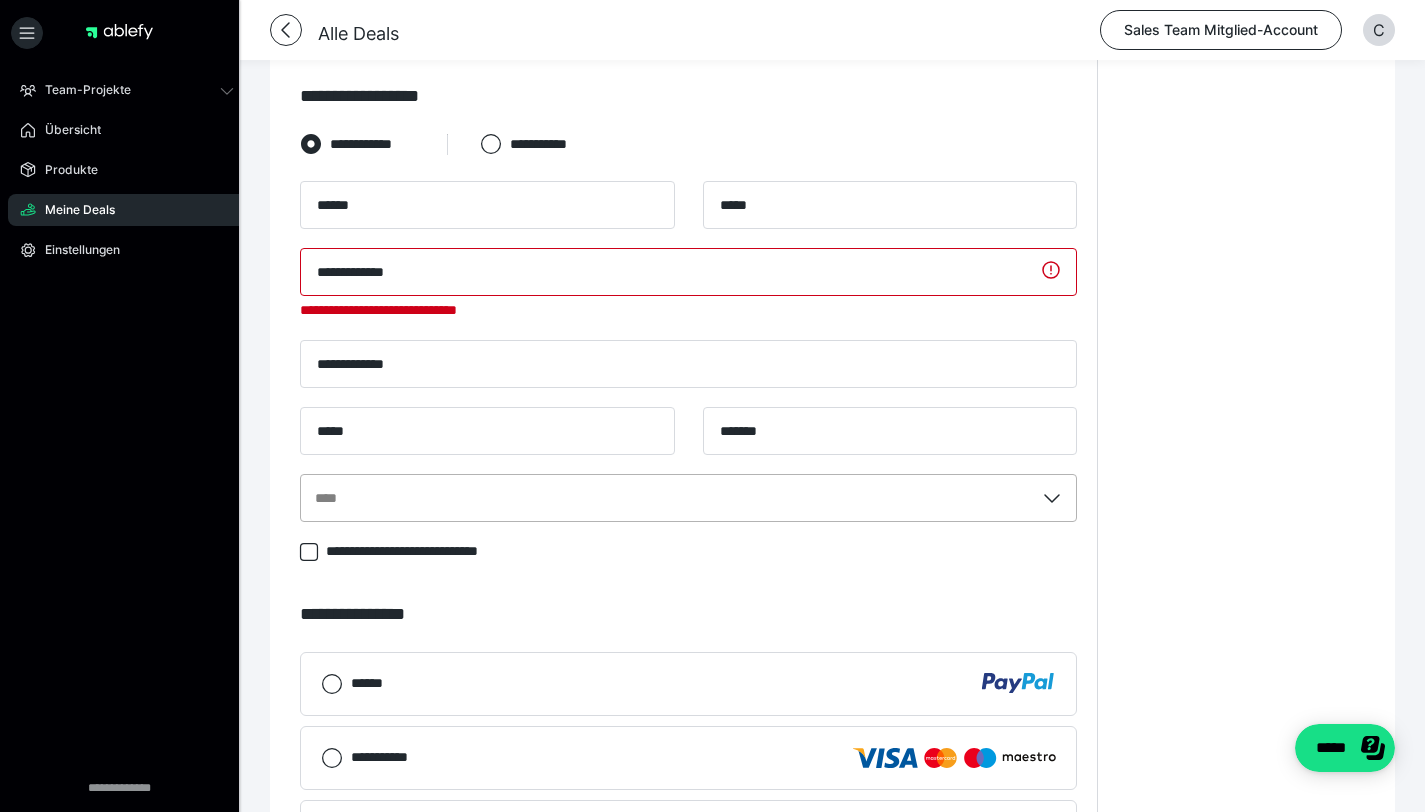 click on "****" at bounding box center (667, 498) 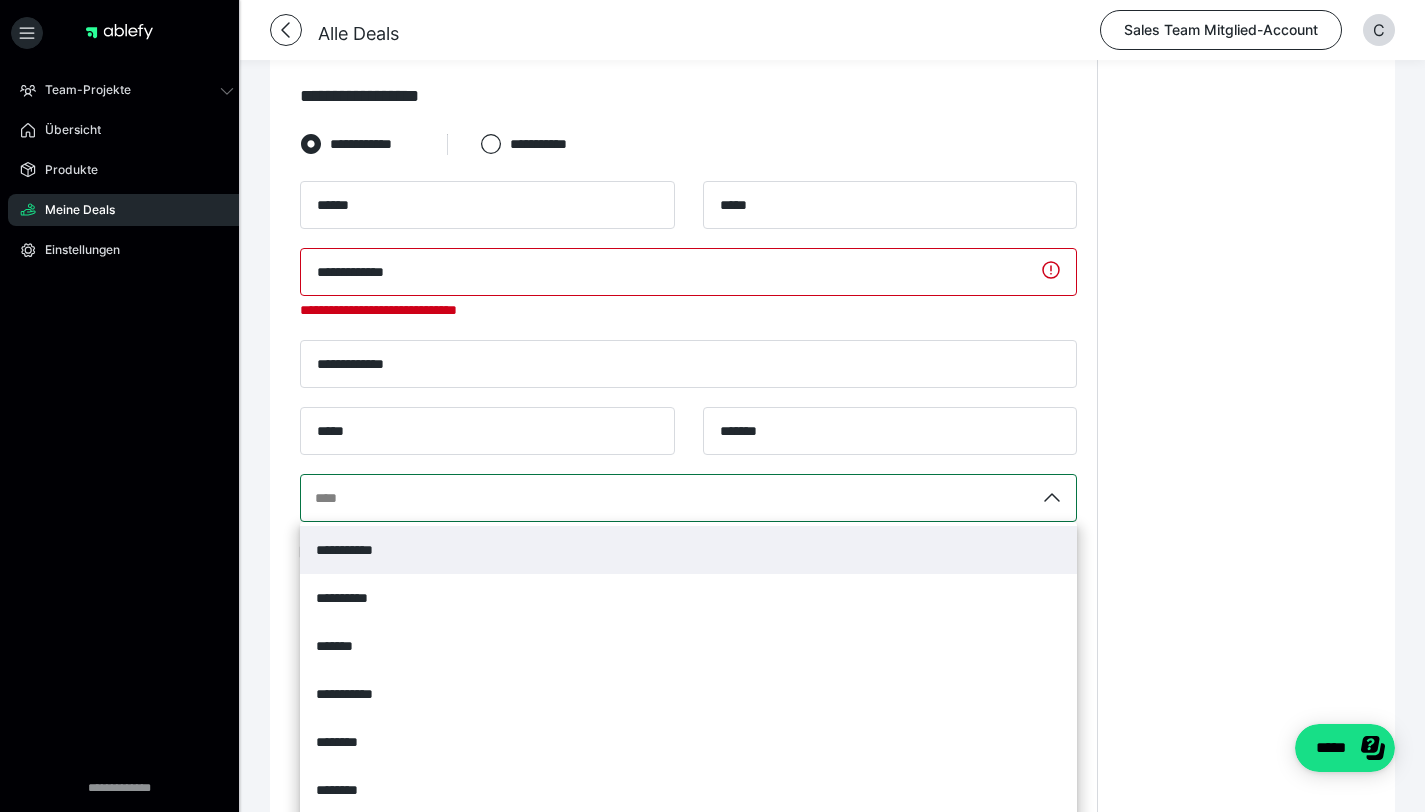 scroll, scrollTop: 907, scrollLeft: 0, axis: vertical 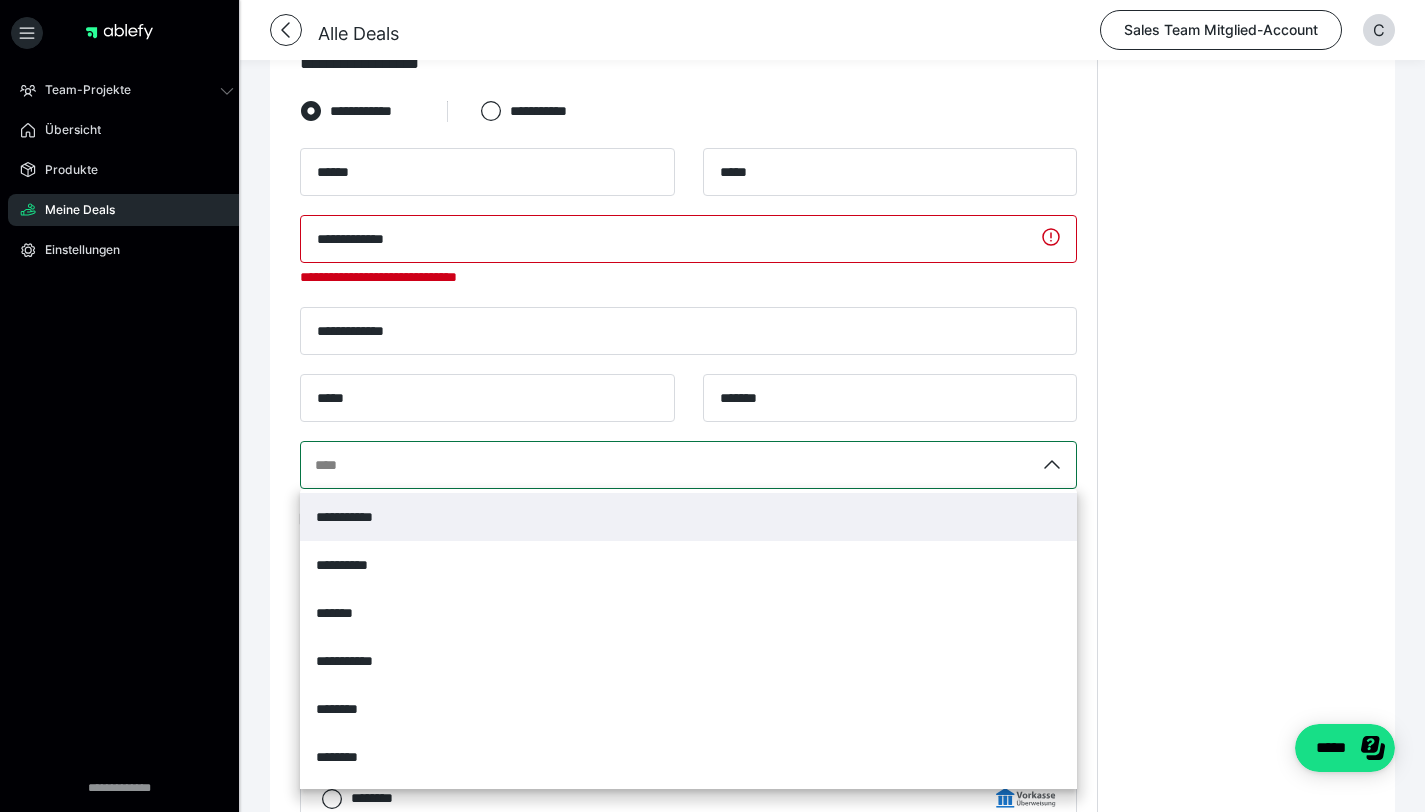 click on "**********" at bounding box center [688, 517] 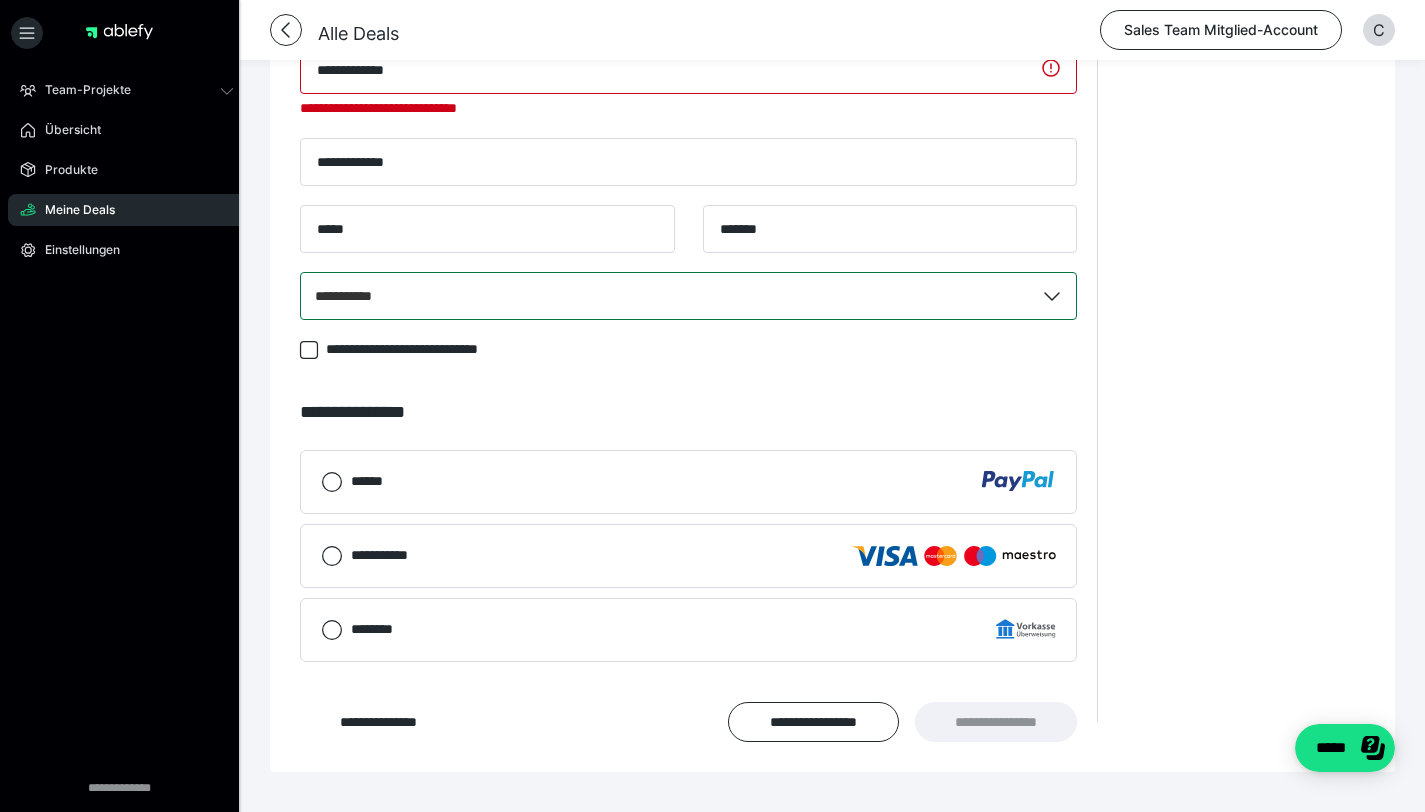 scroll, scrollTop: 1131, scrollLeft: 0, axis: vertical 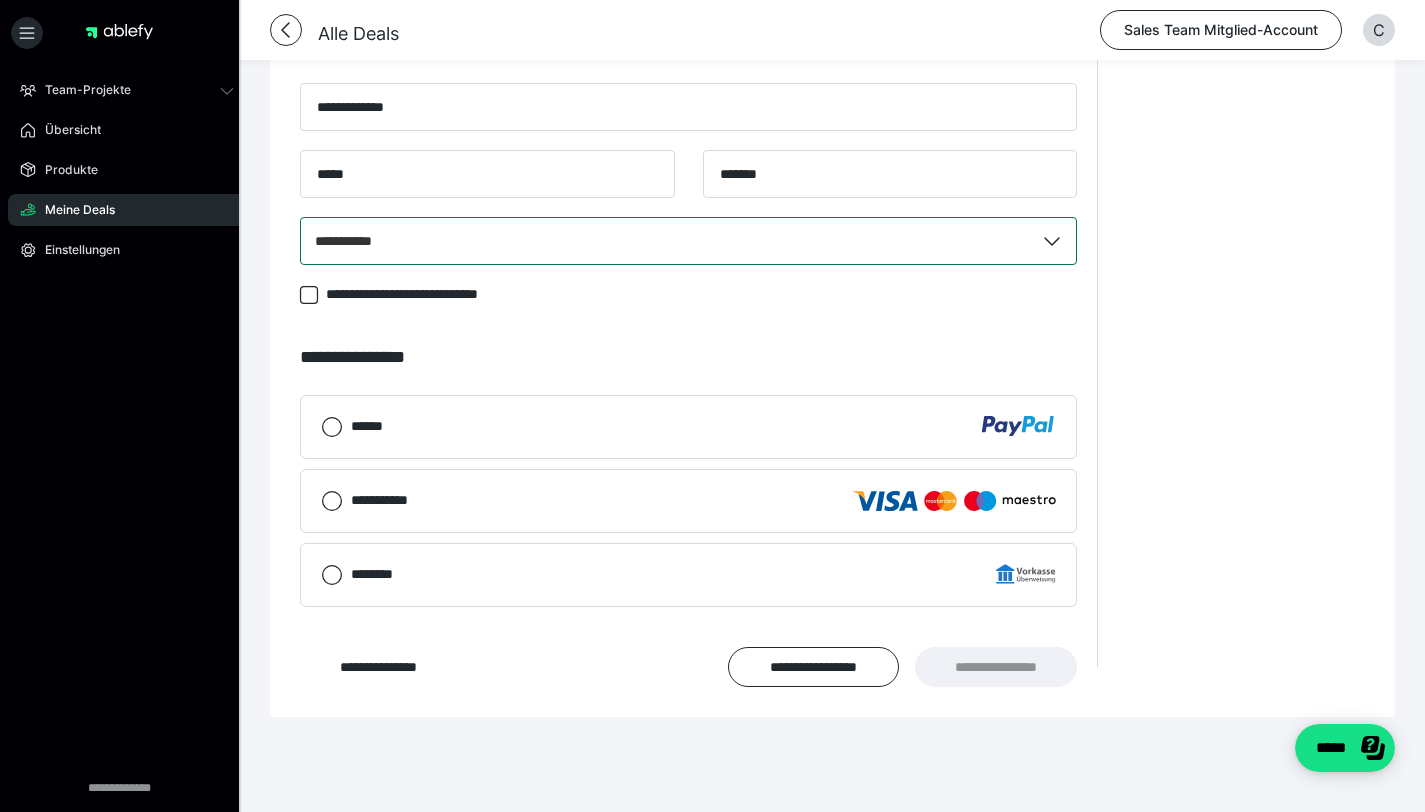 click on "********" at bounding box center (382, 574) 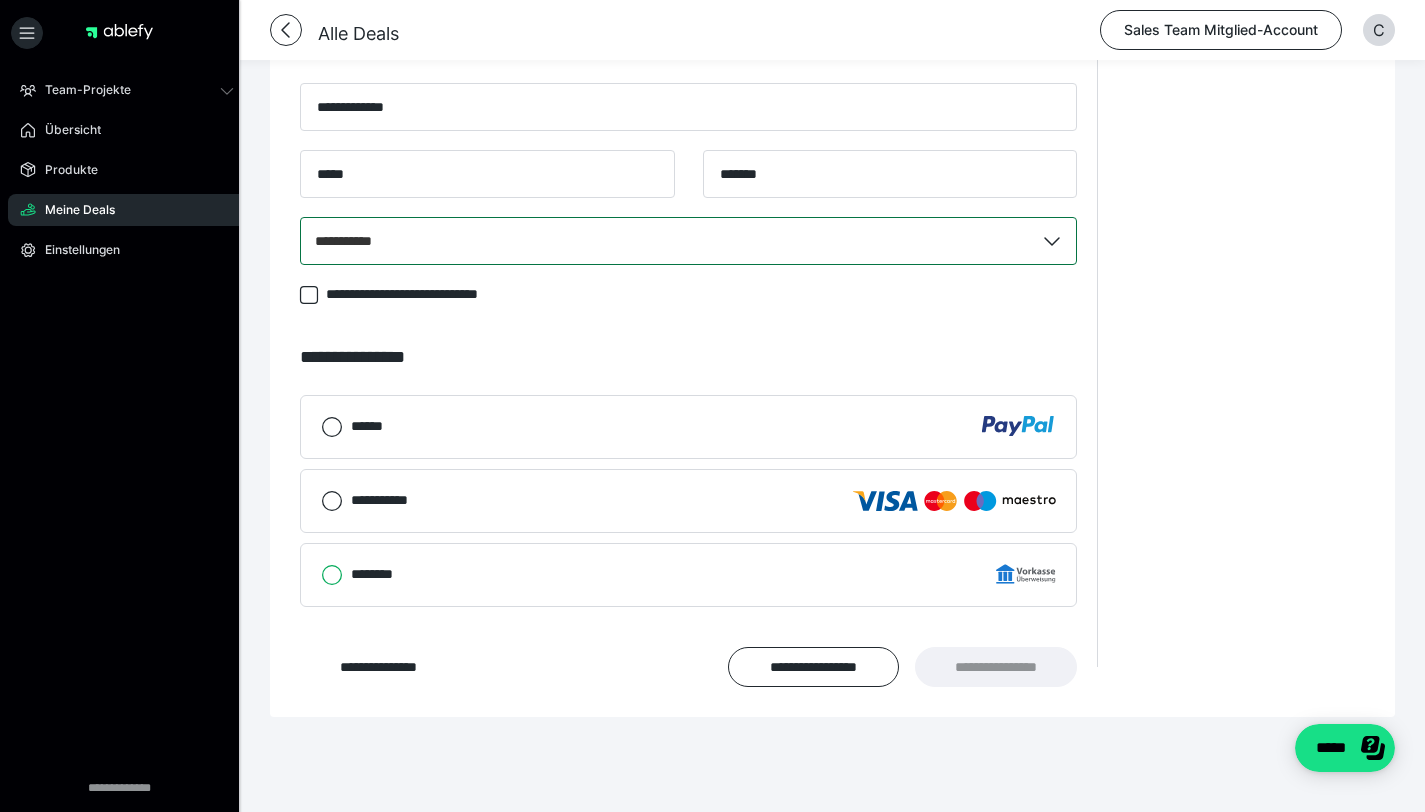 click on "********" at bounding box center [321, 575] 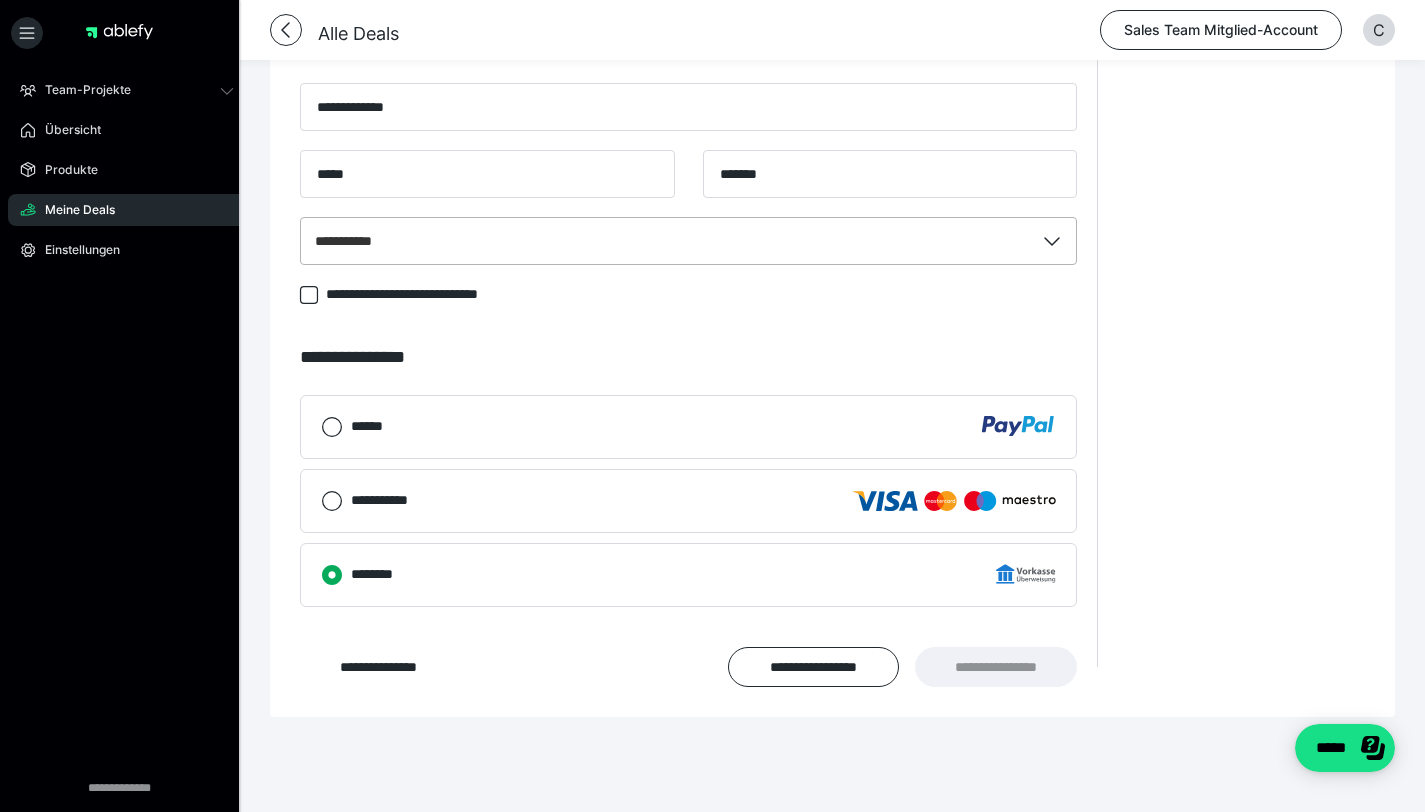 scroll, scrollTop: 970, scrollLeft: 0, axis: vertical 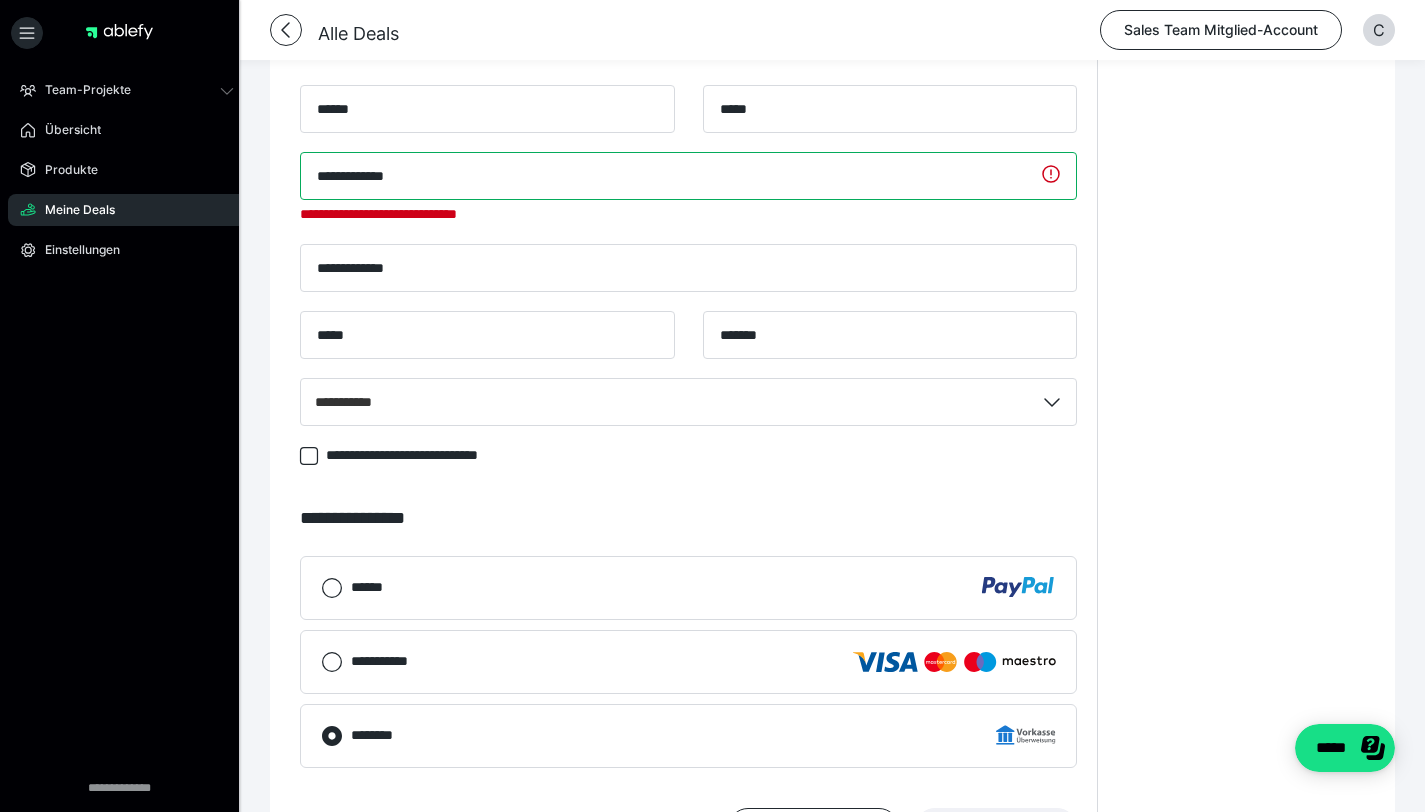drag, startPoint x: 437, startPoint y: 201, endPoint x: 299, endPoint y: 192, distance: 138.29317 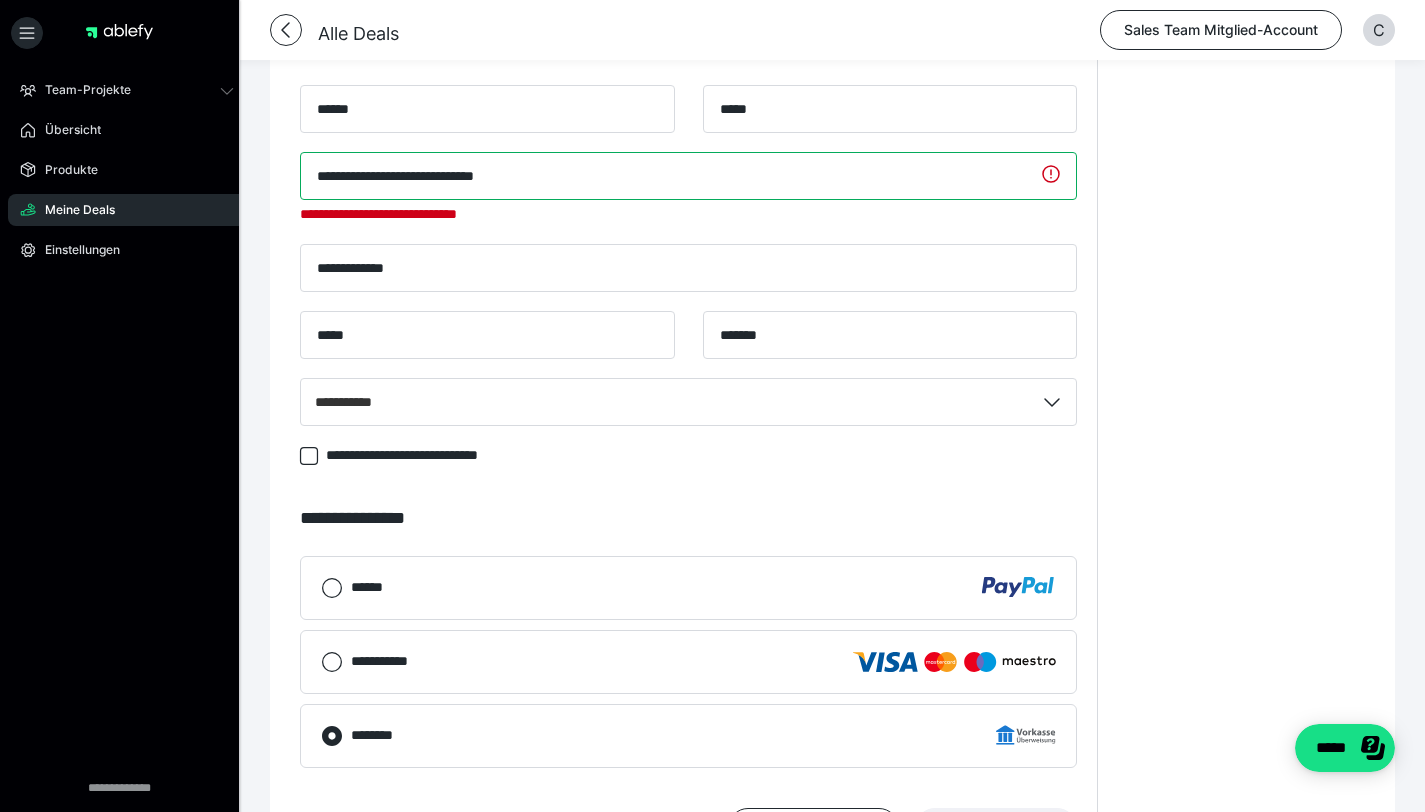 click on "**********" at bounding box center [688, 176] 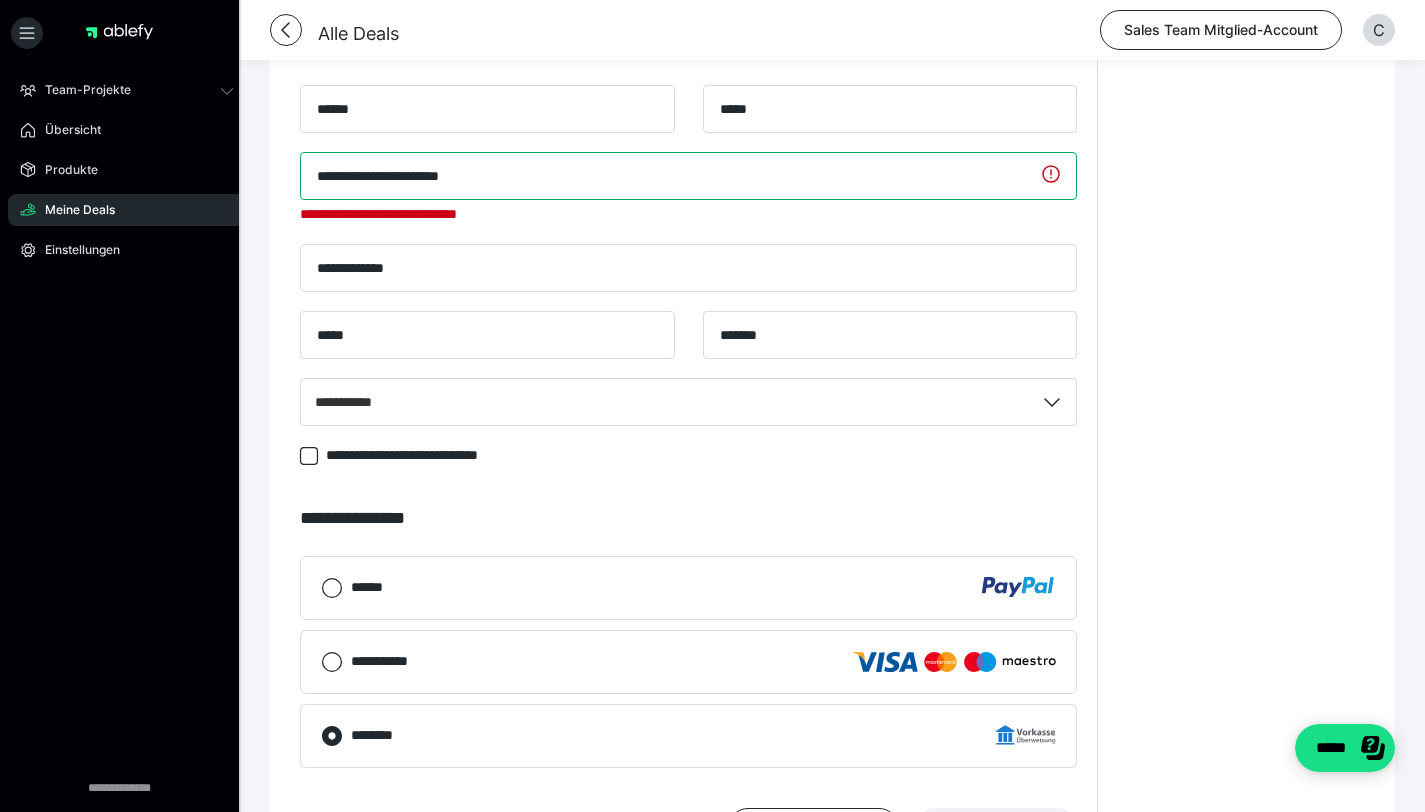 type on "**********" 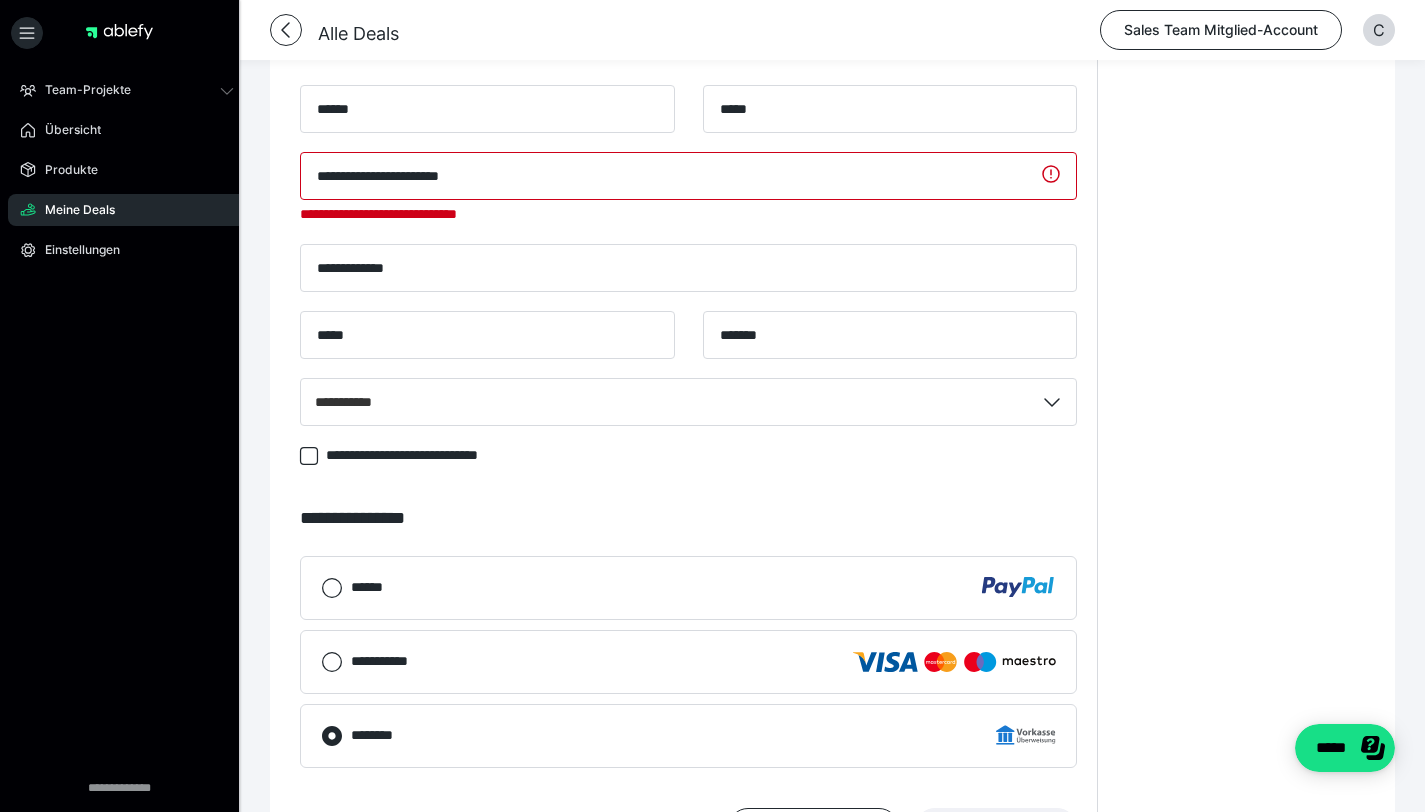 click on "**********" at bounding box center (832, -1) 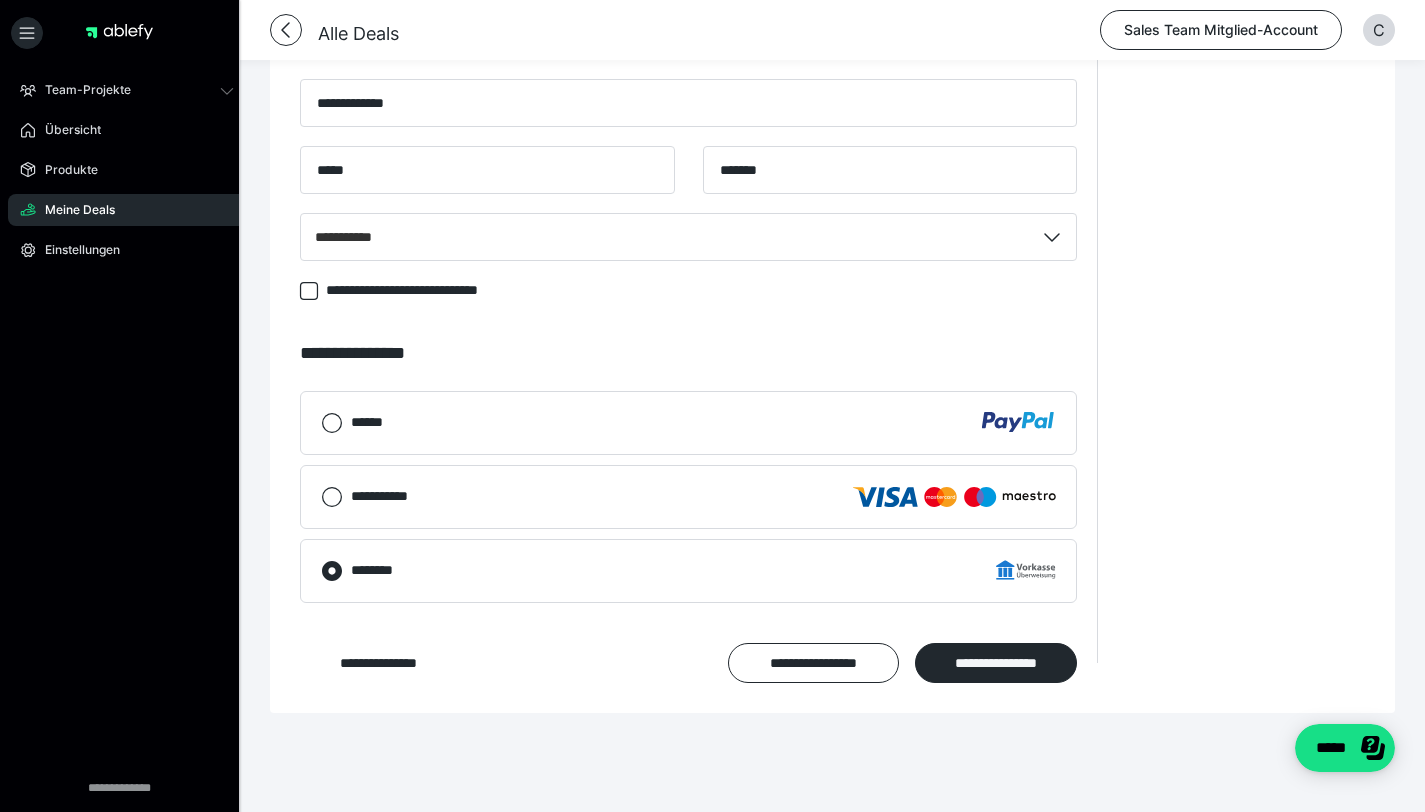 scroll, scrollTop: 1156, scrollLeft: 0, axis: vertical 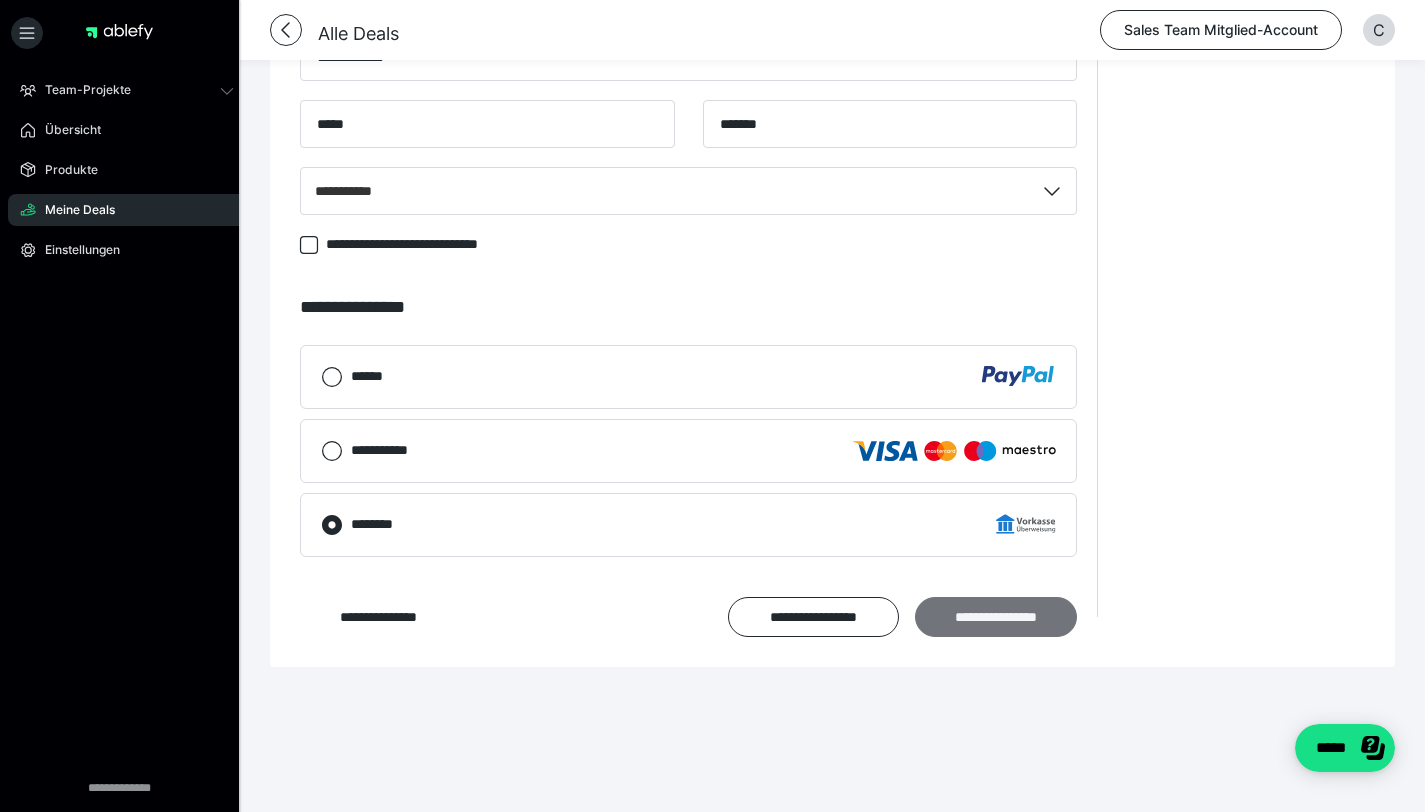 click on "**********" at bounding box center [996, 617] 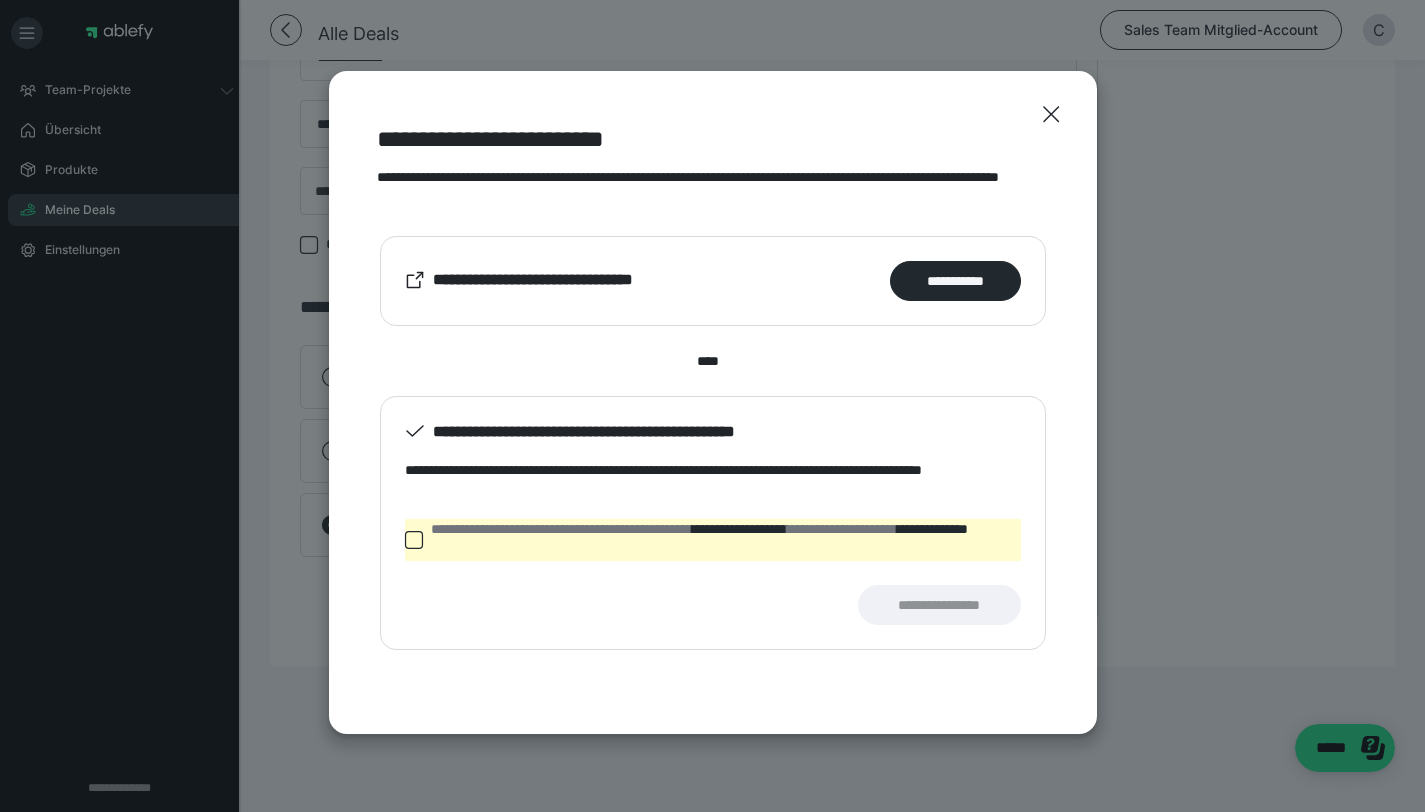 click on "**********" at bounding box center (713, 540) 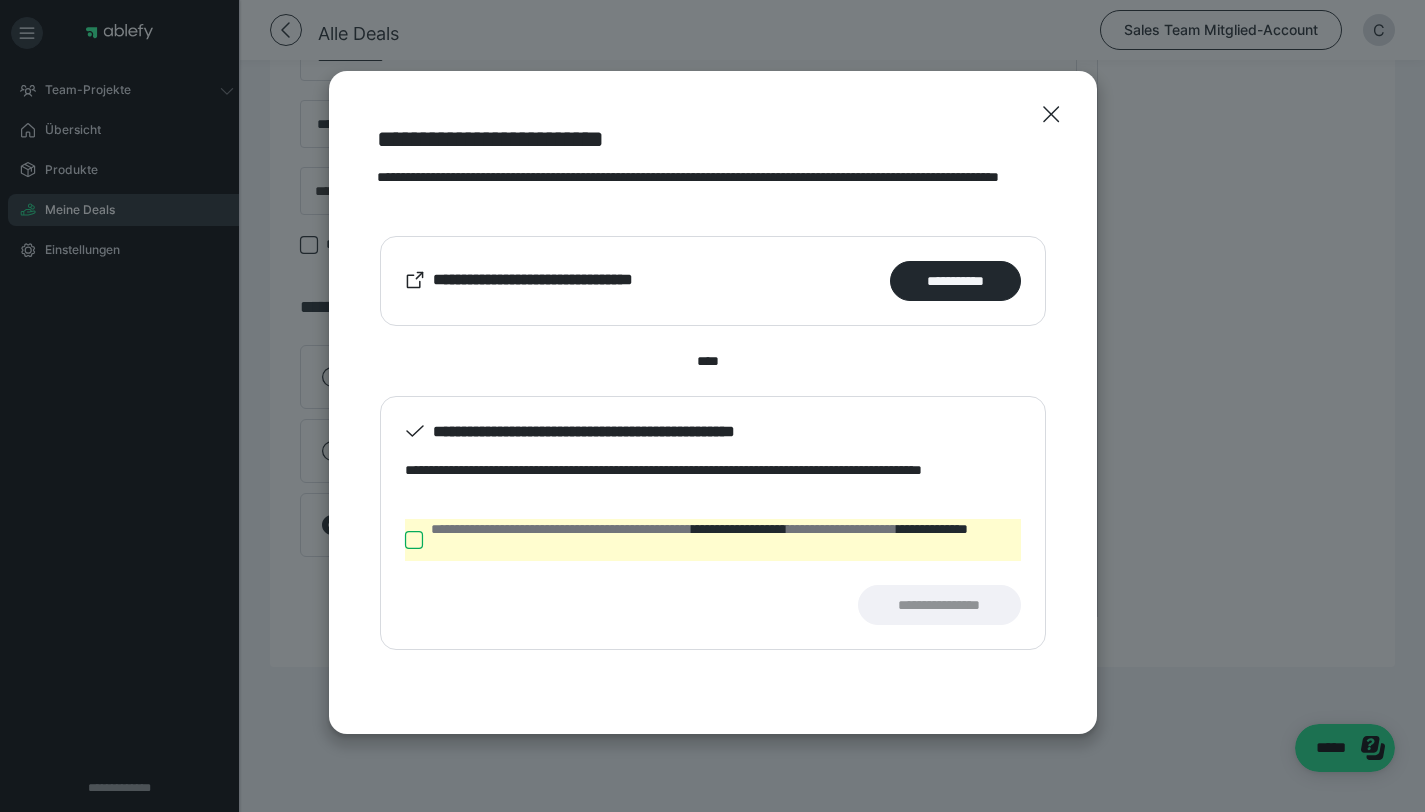 click on "**********" at bounding box center (405, 540) 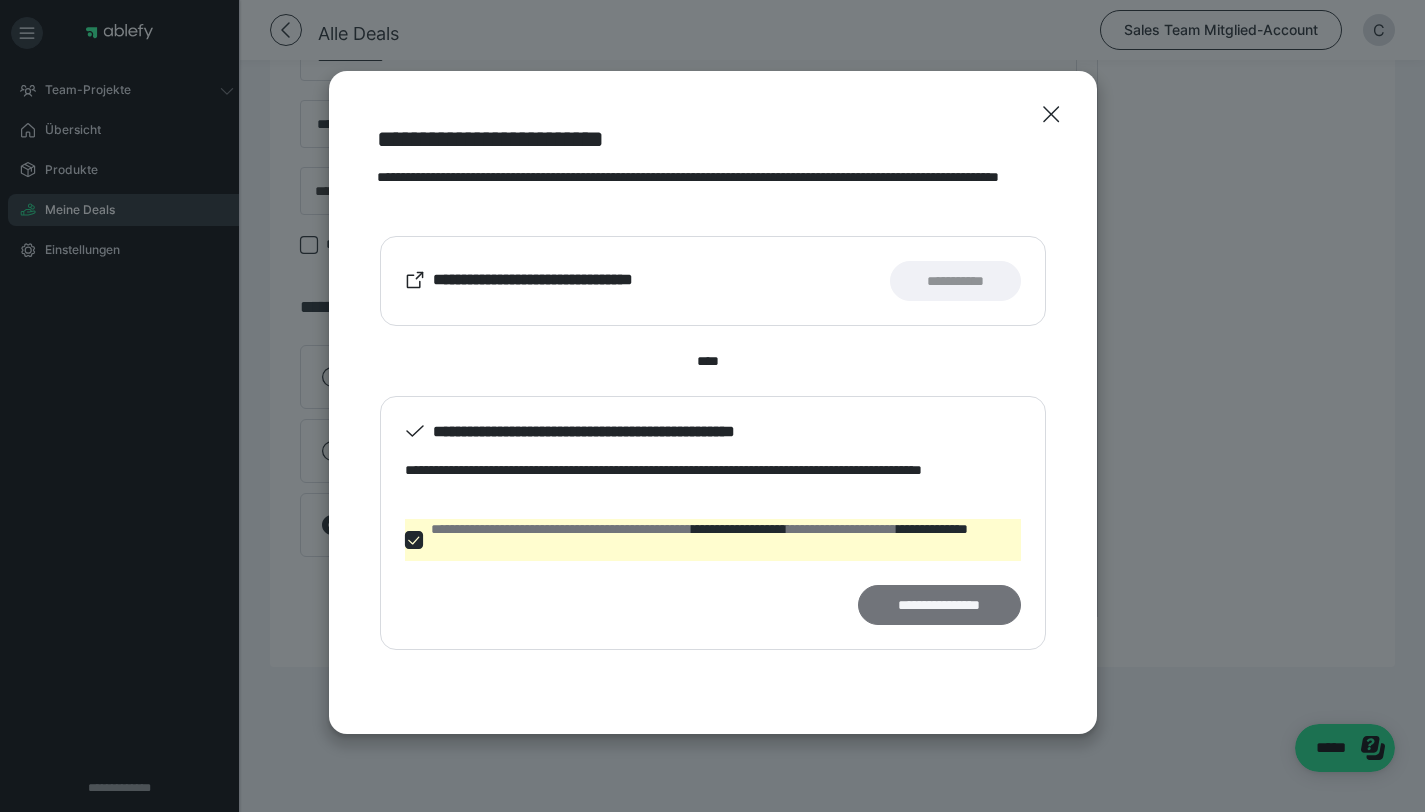 click on "**********" at bounding box center (939, 605) 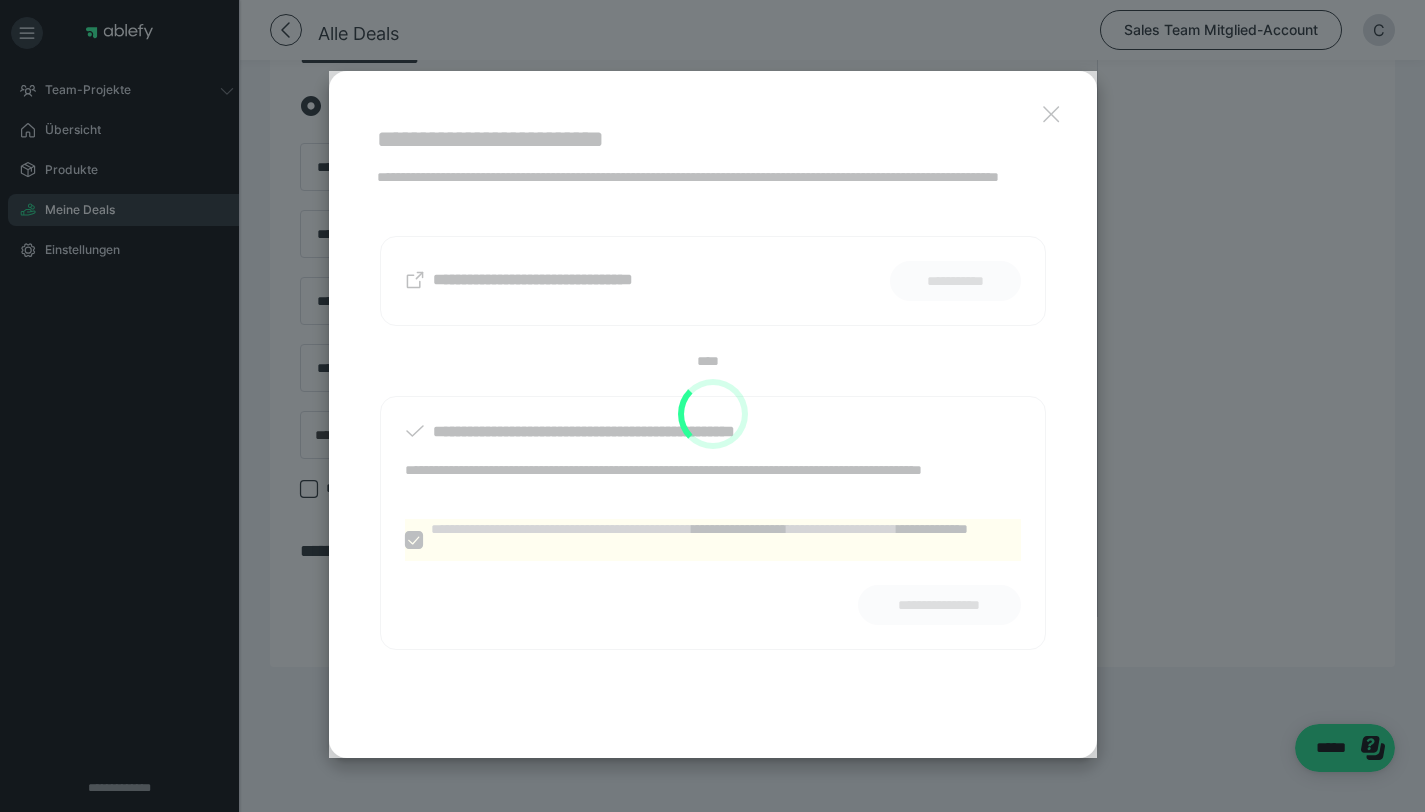 scroll, scrollTop: 912, scrollLeft: 0, axis: vertical 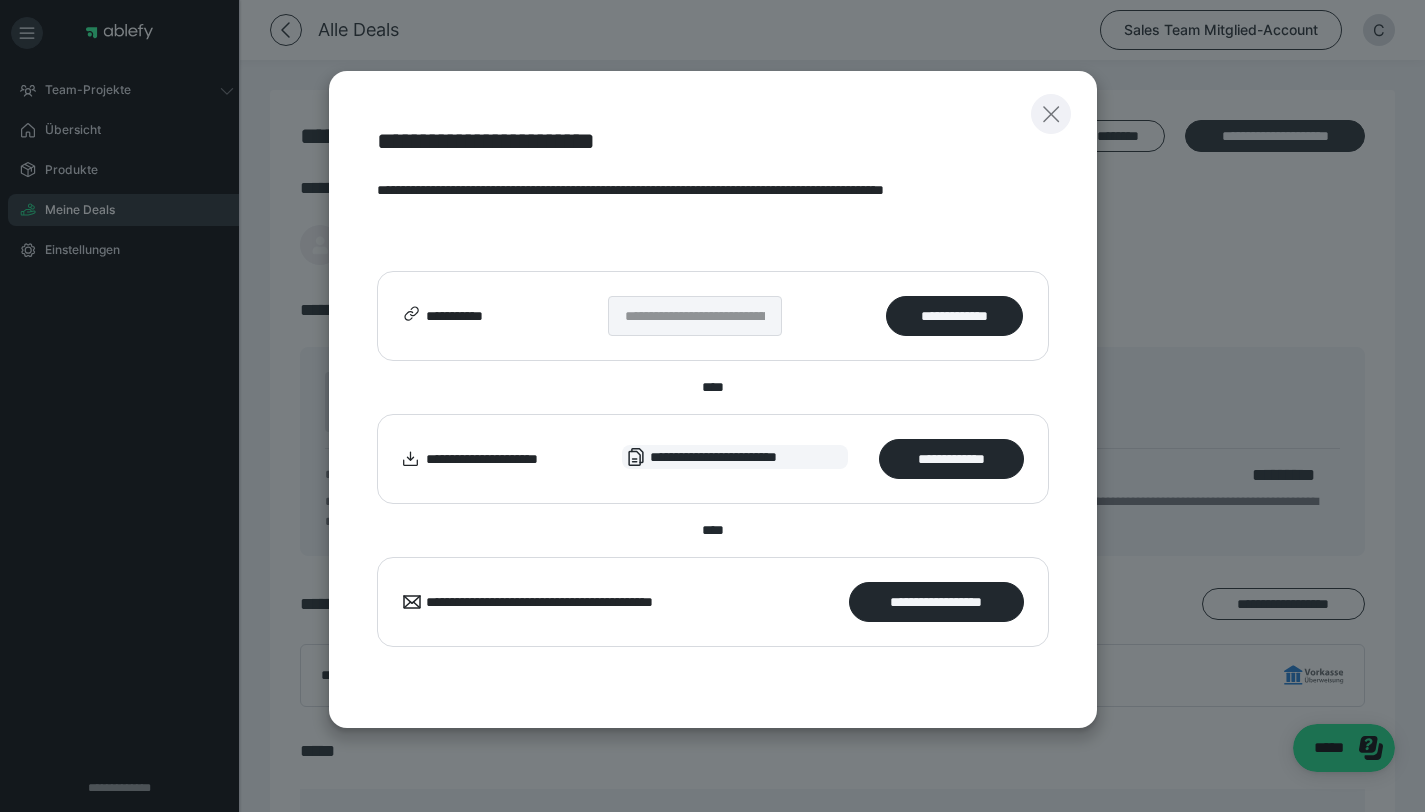 click 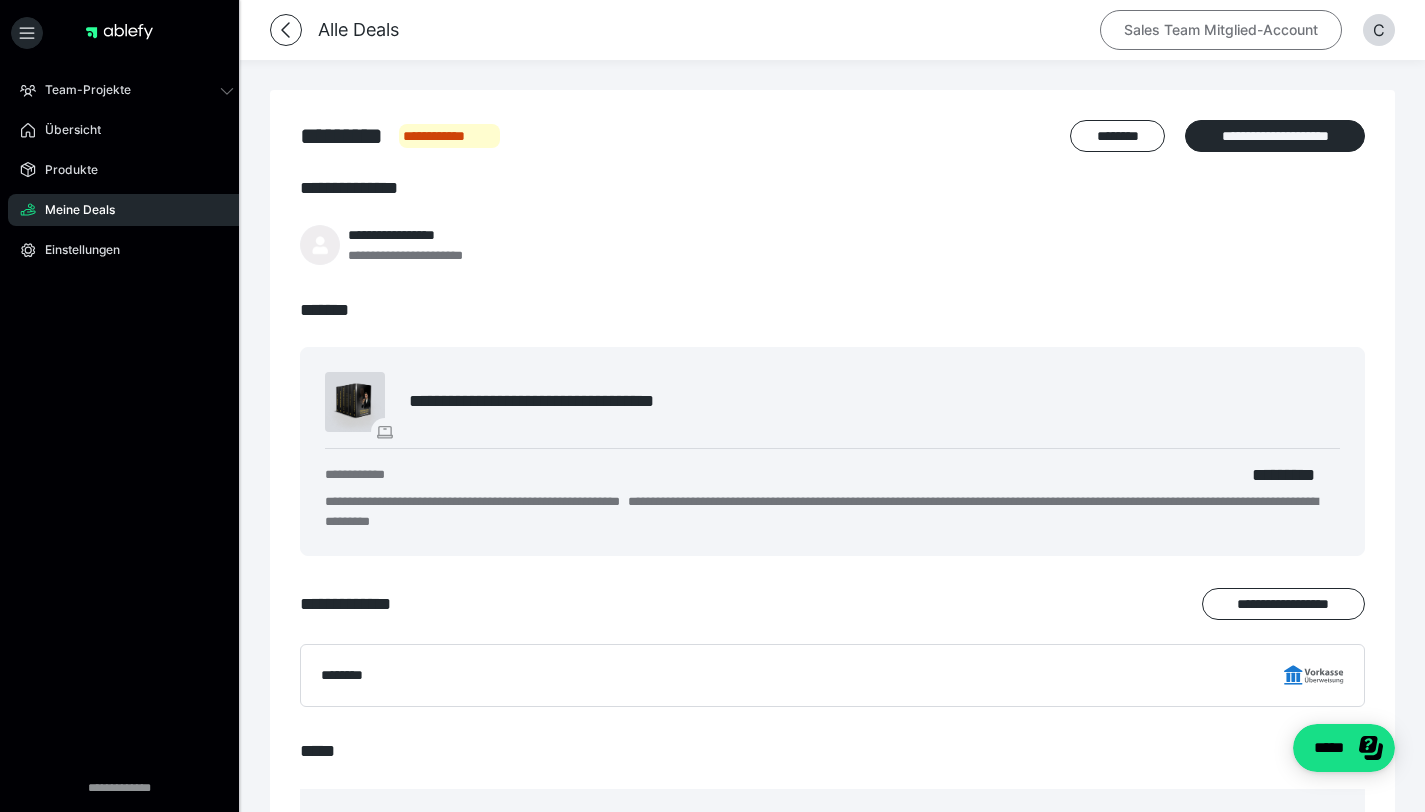 click on "Sales Team Mitglied-Account" at bounding box center (1221, 30) 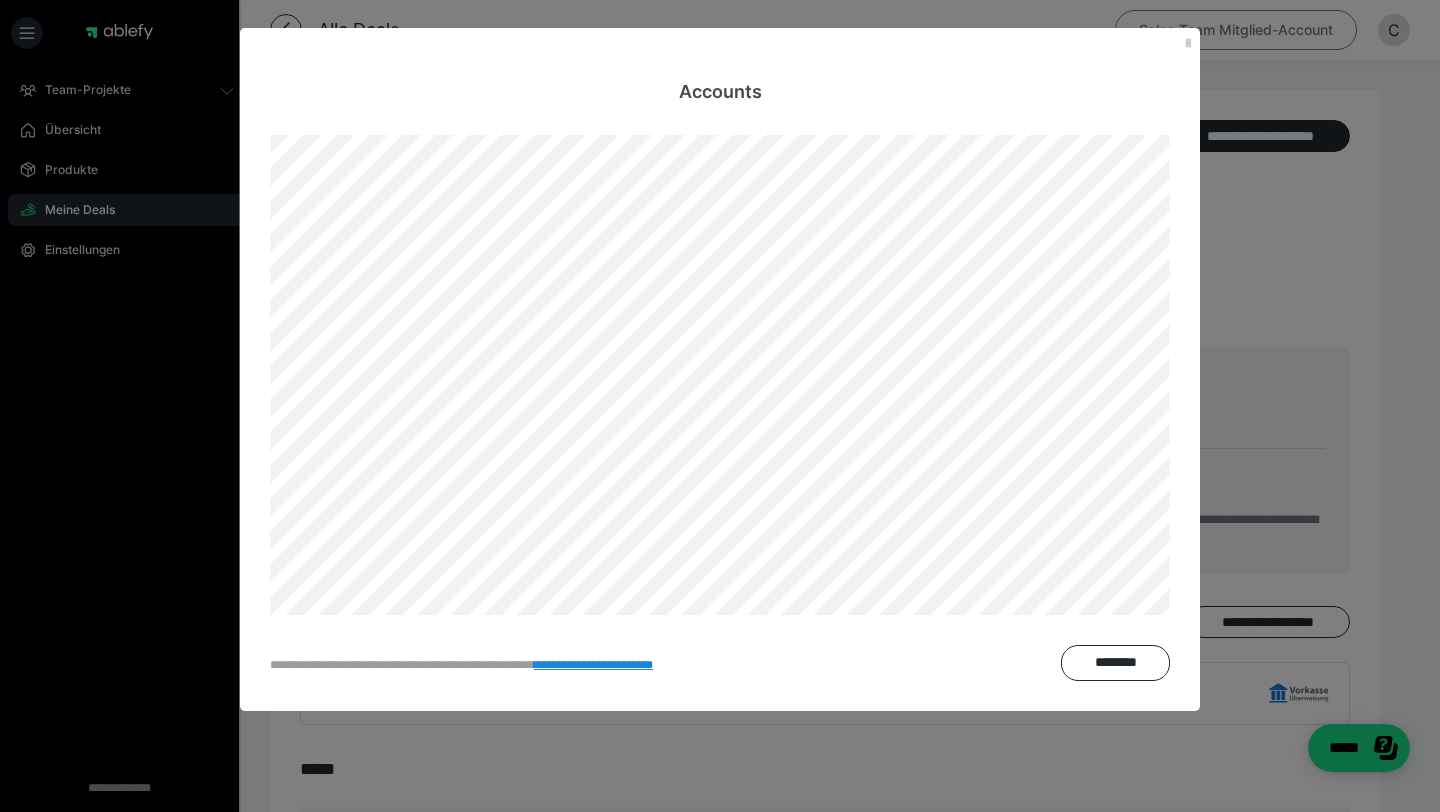 click at bounding box center (1188, 44) 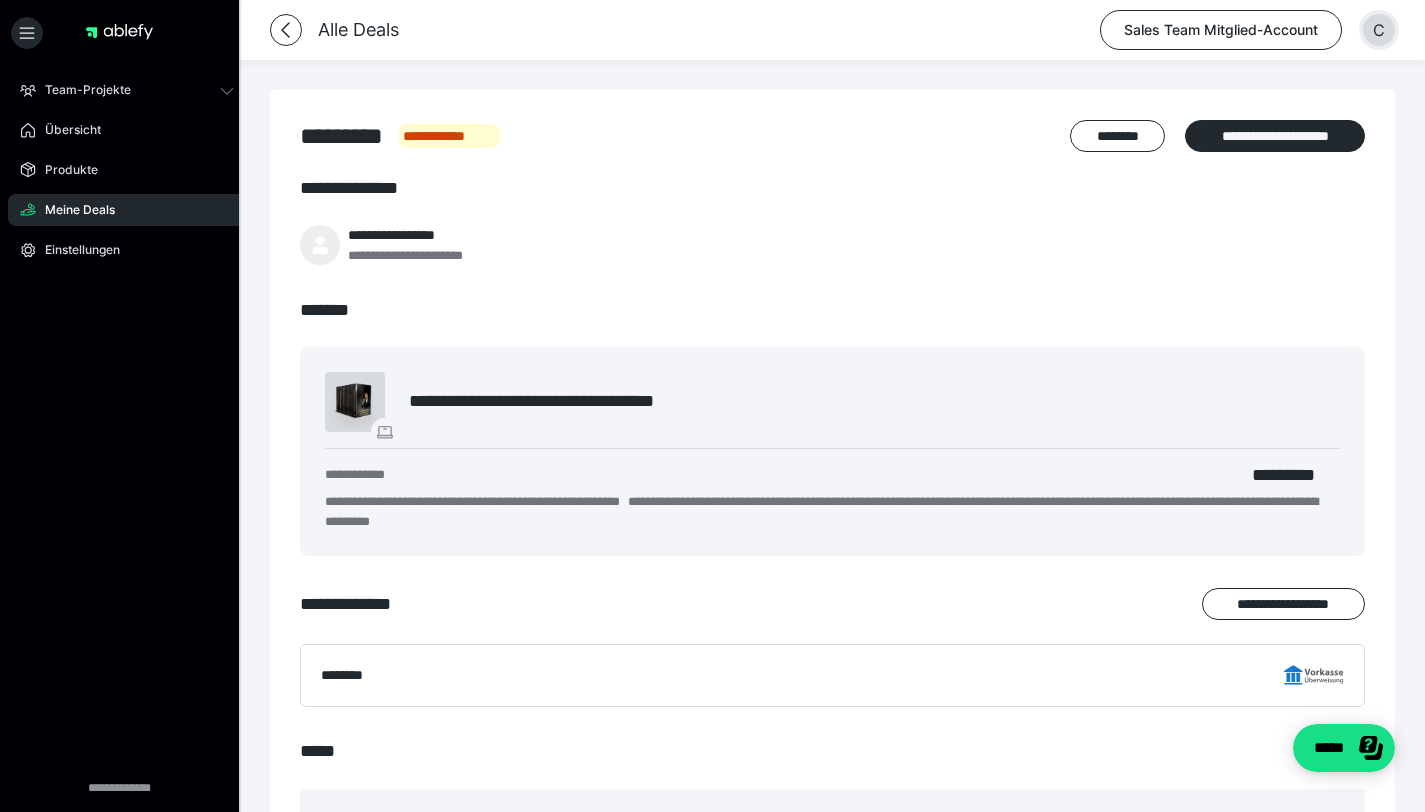 click on "C" at bounding box center [1379, 30] 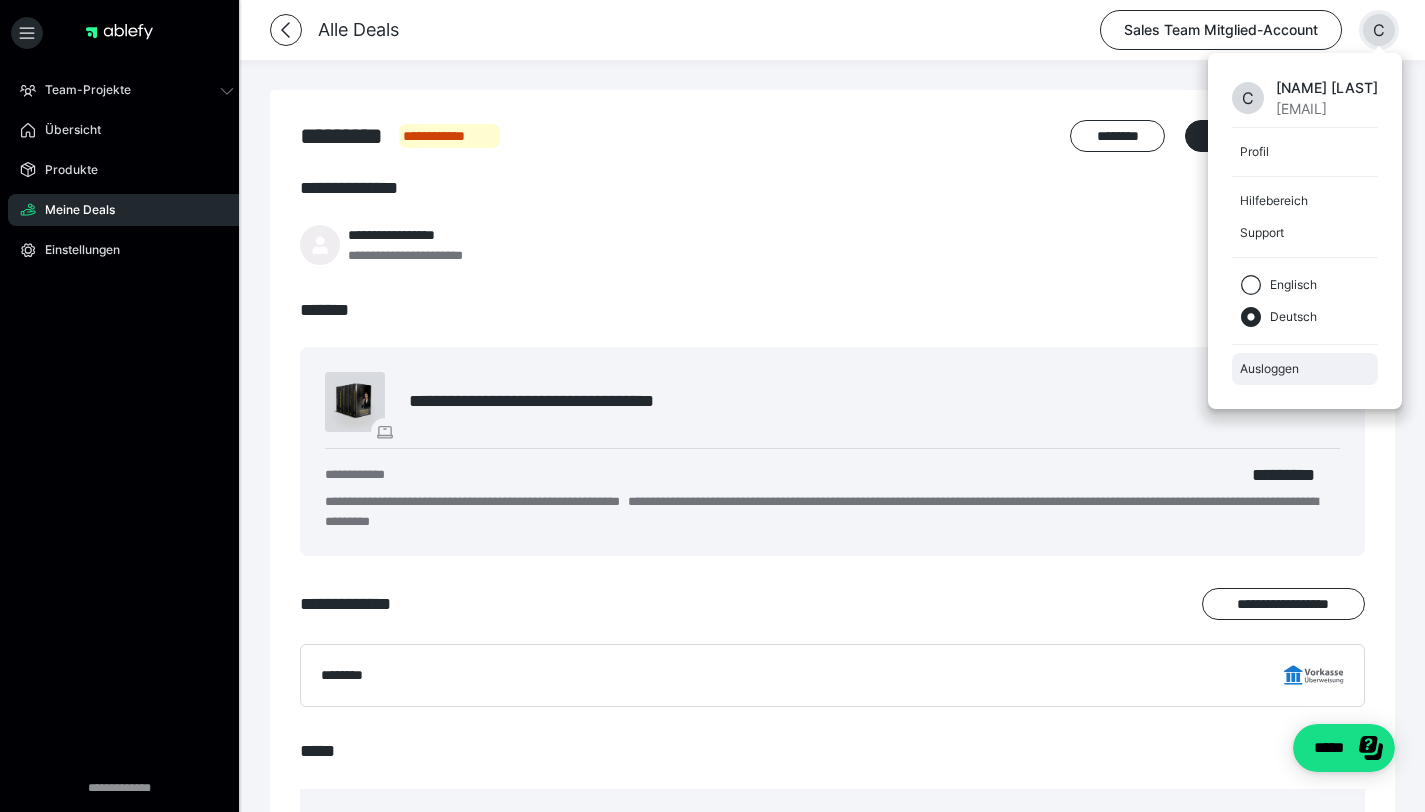 click on "Ausloggen" at bounding box center (1305, 369) 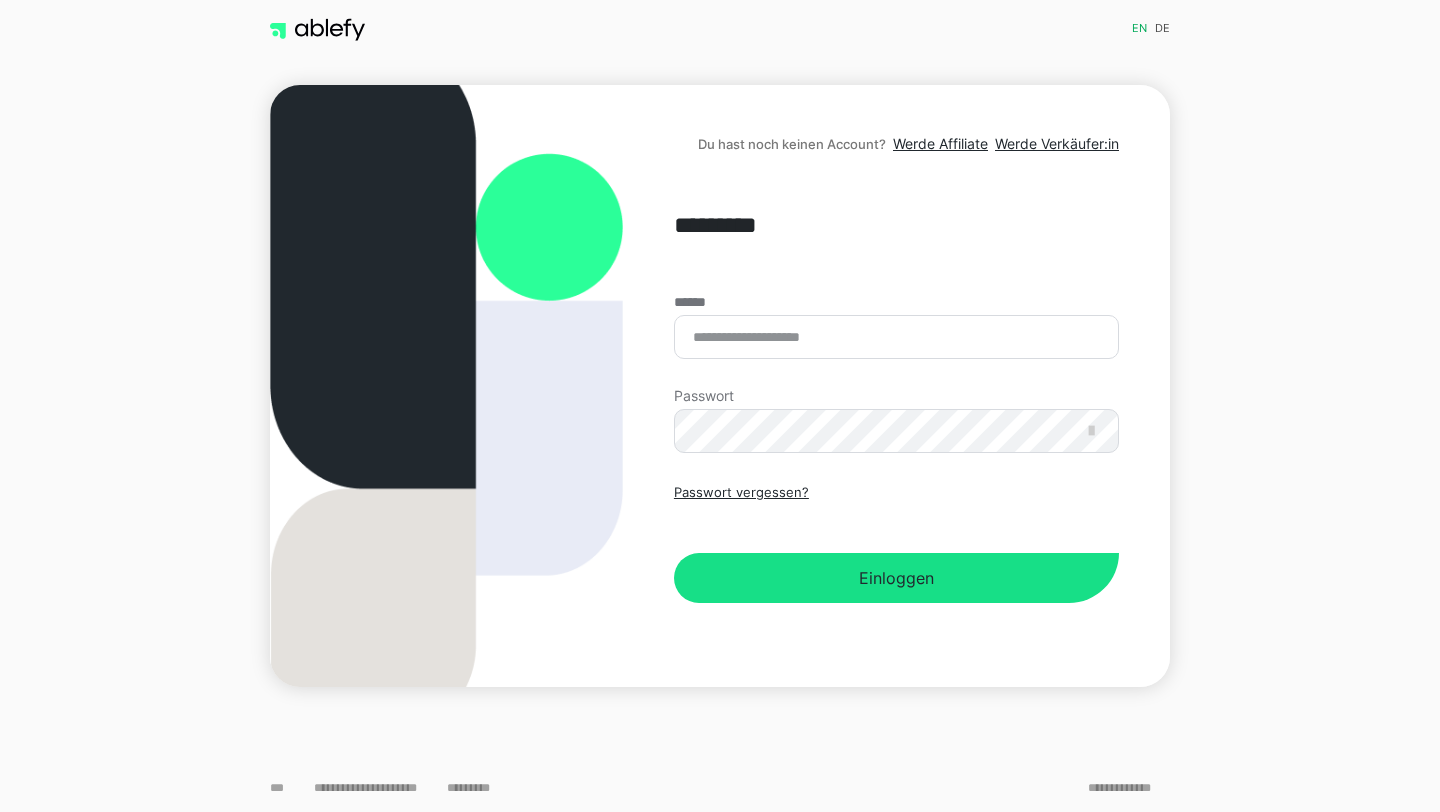 scroll, scrollTop: 0, scrollLeft: 0, axis: both 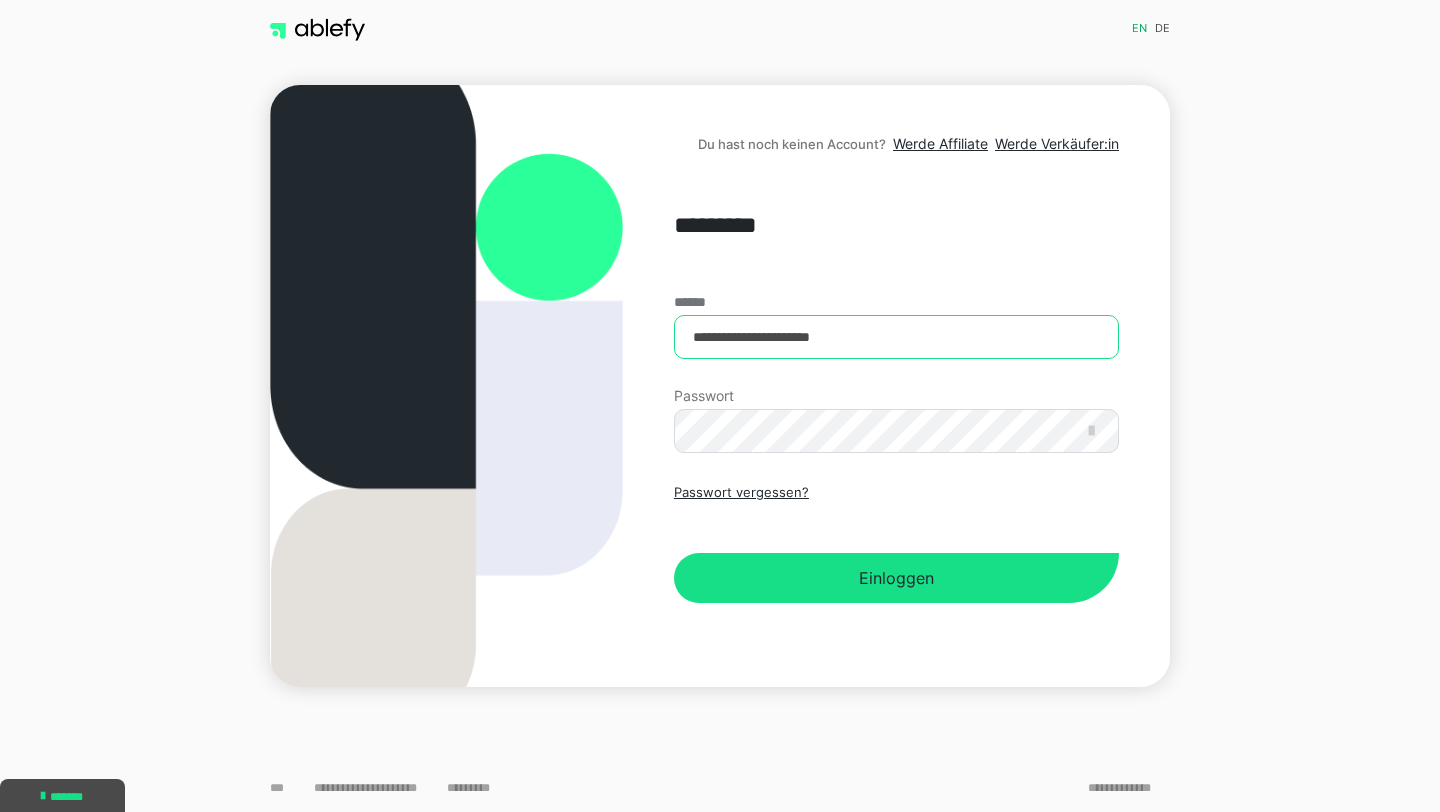 click on "**********" at bounding box center [896, 337] 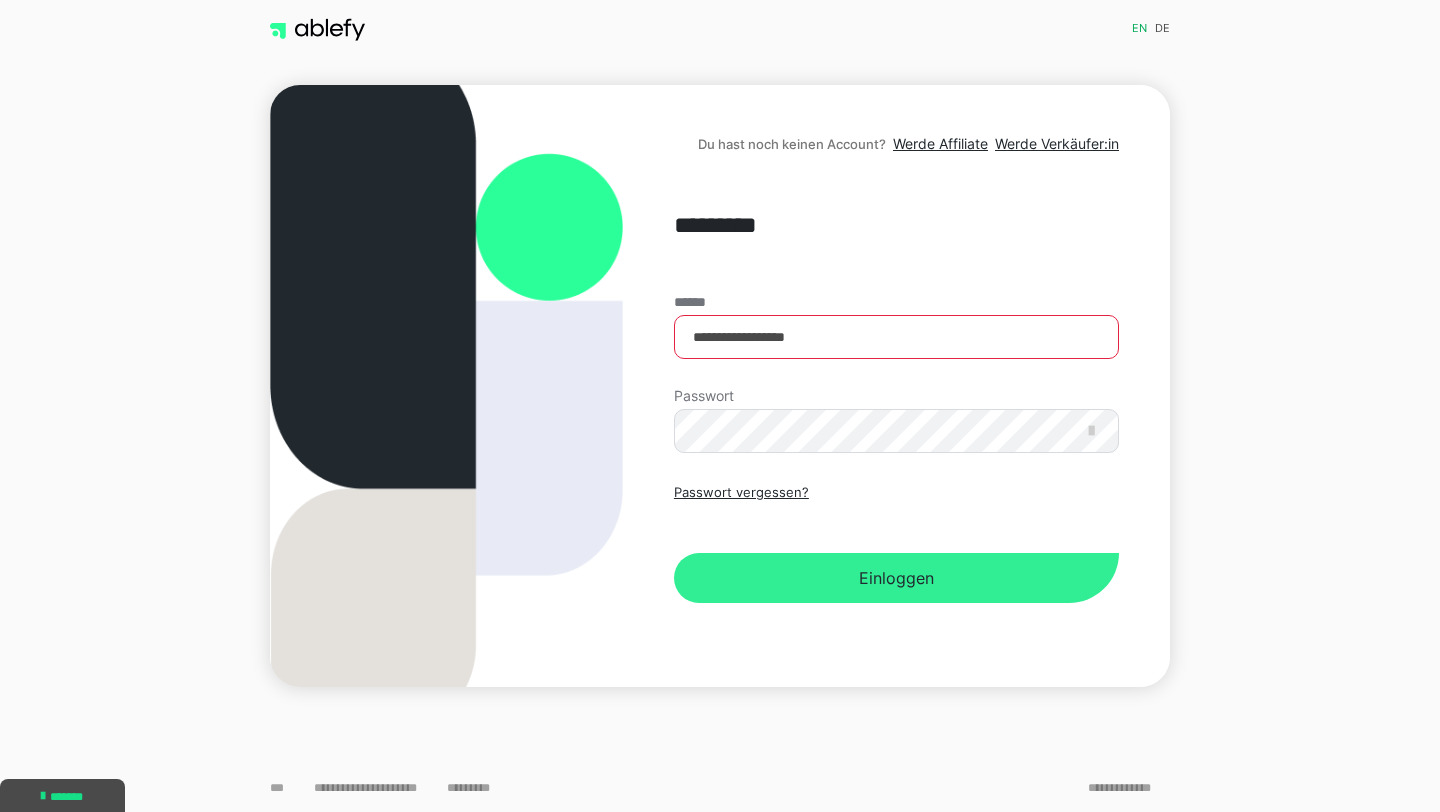 click on "Einloggen" at bounding box center [896, 578] 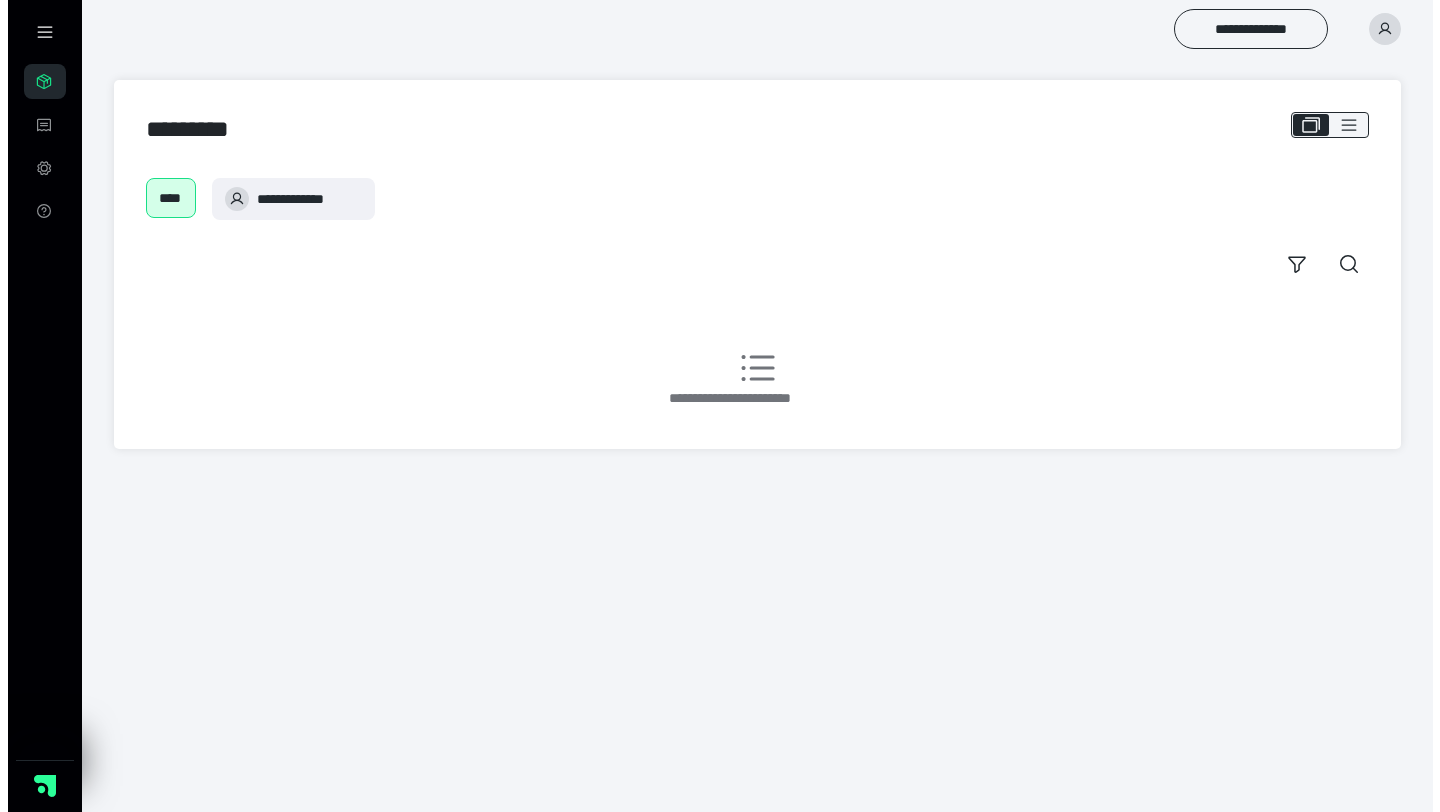 scroll, scrollTop: 0, scrollLeft: 0, axis: both 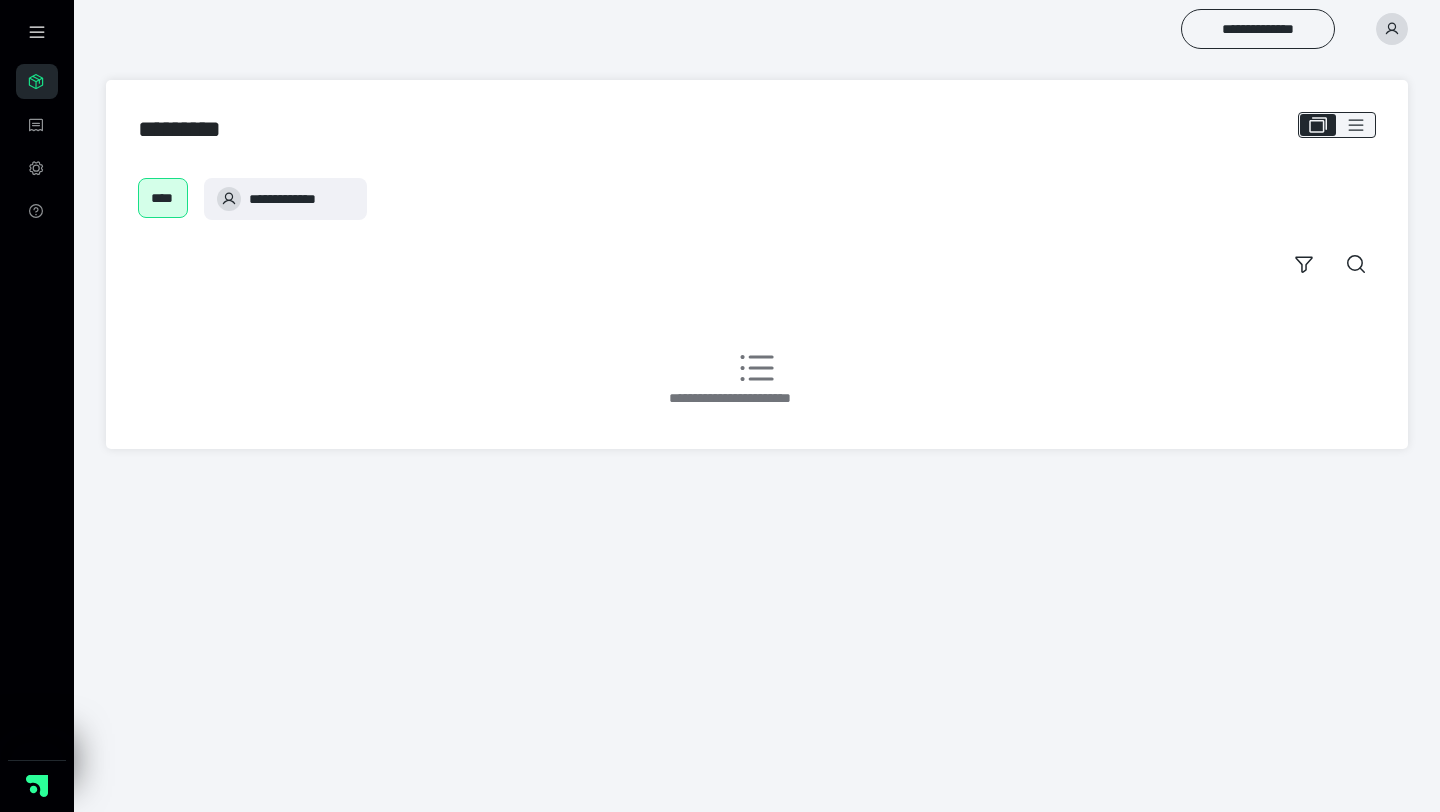 click on "**********" at bounding box center (757, 29) 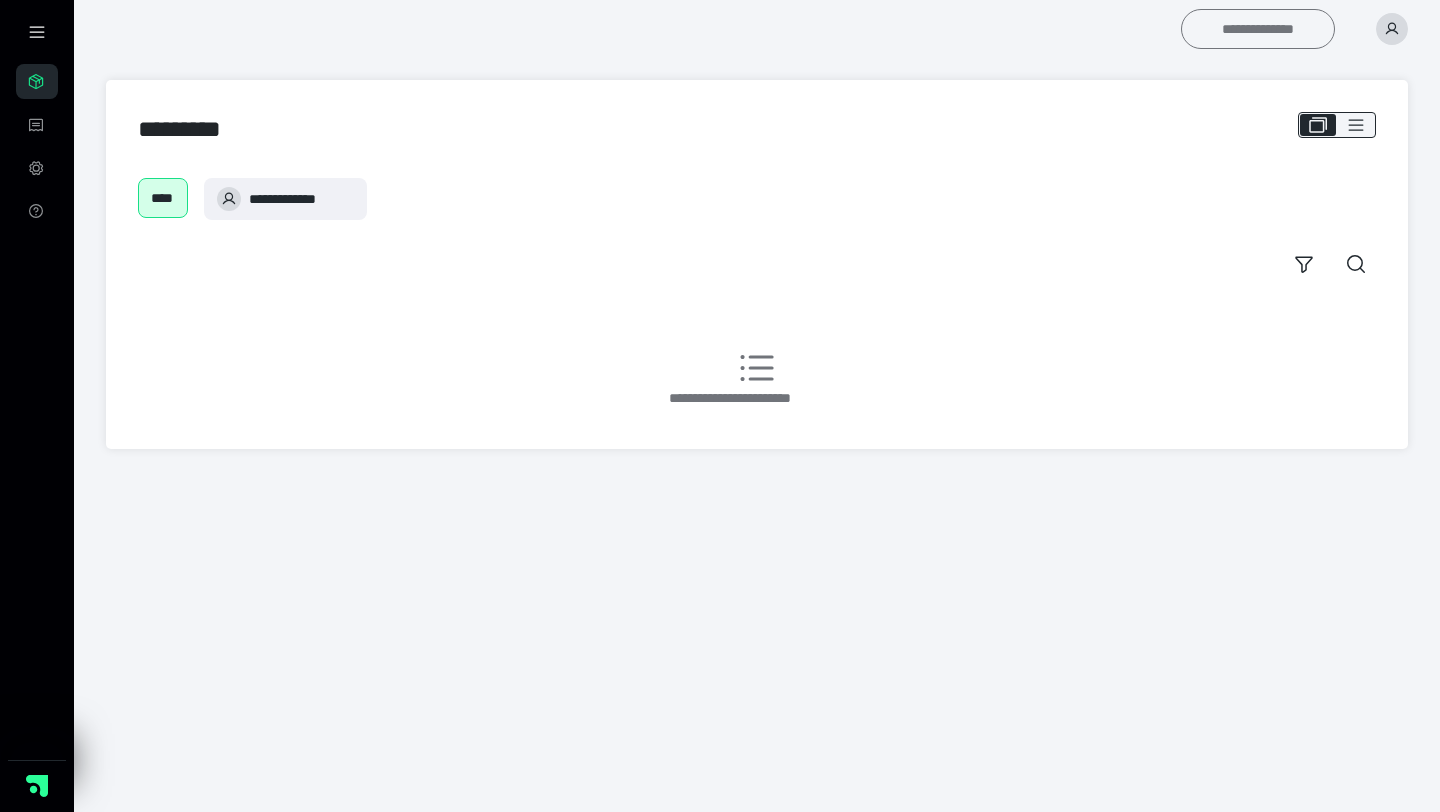 click on "**********" at bounding box center (1258, 29) 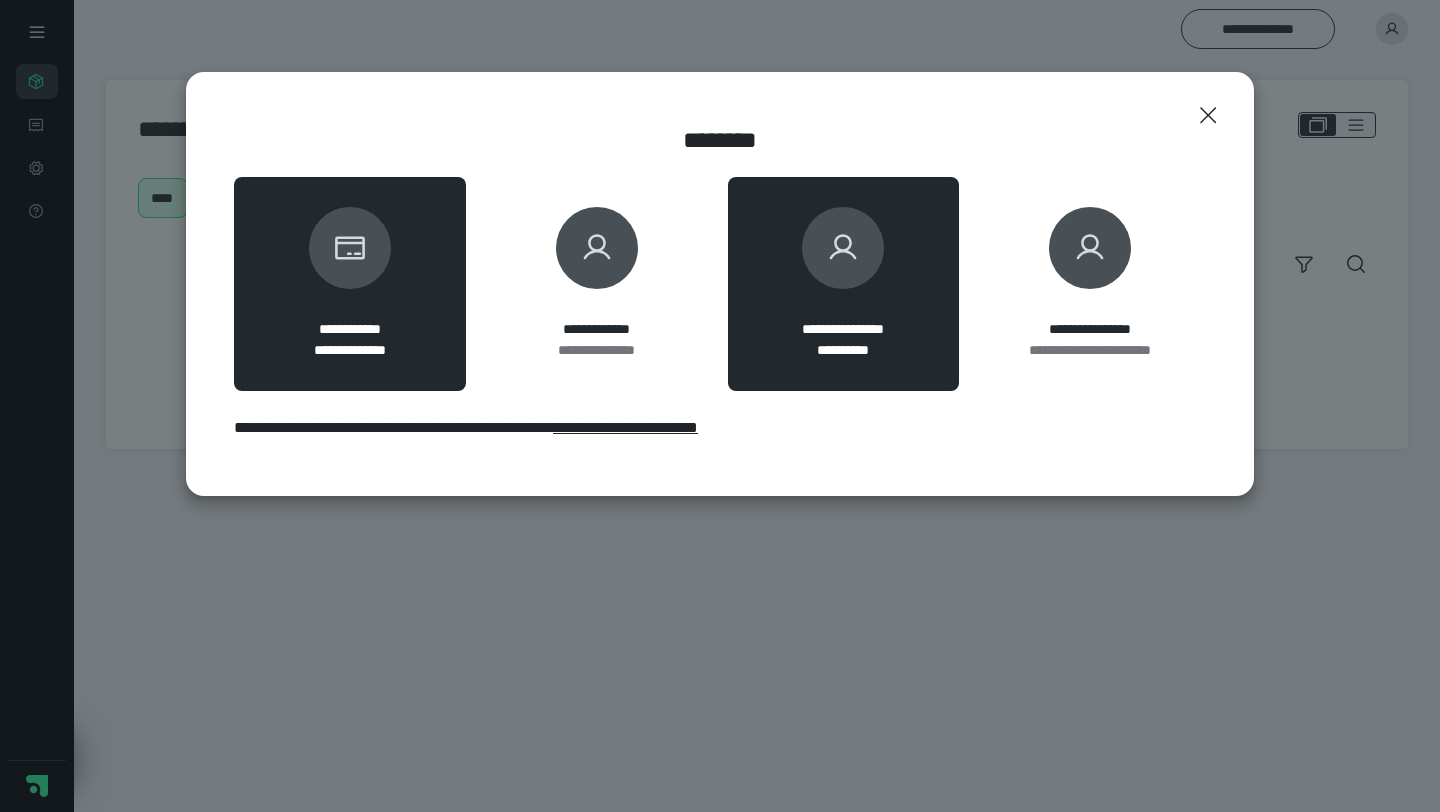 click on "**********" at bounding box center (843, 350) 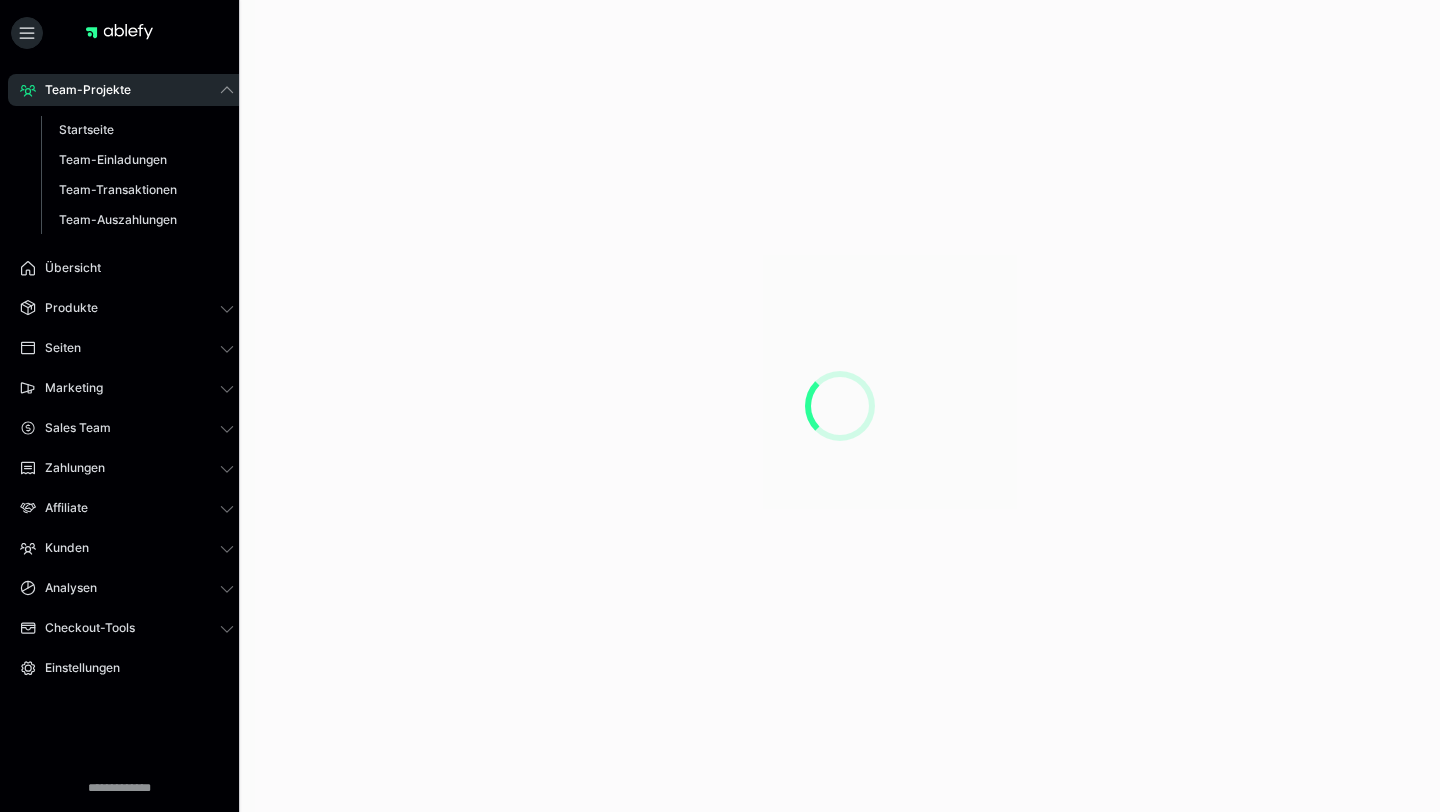 scroll, scrollTop: 0, scrollLeft: 0, axis: both 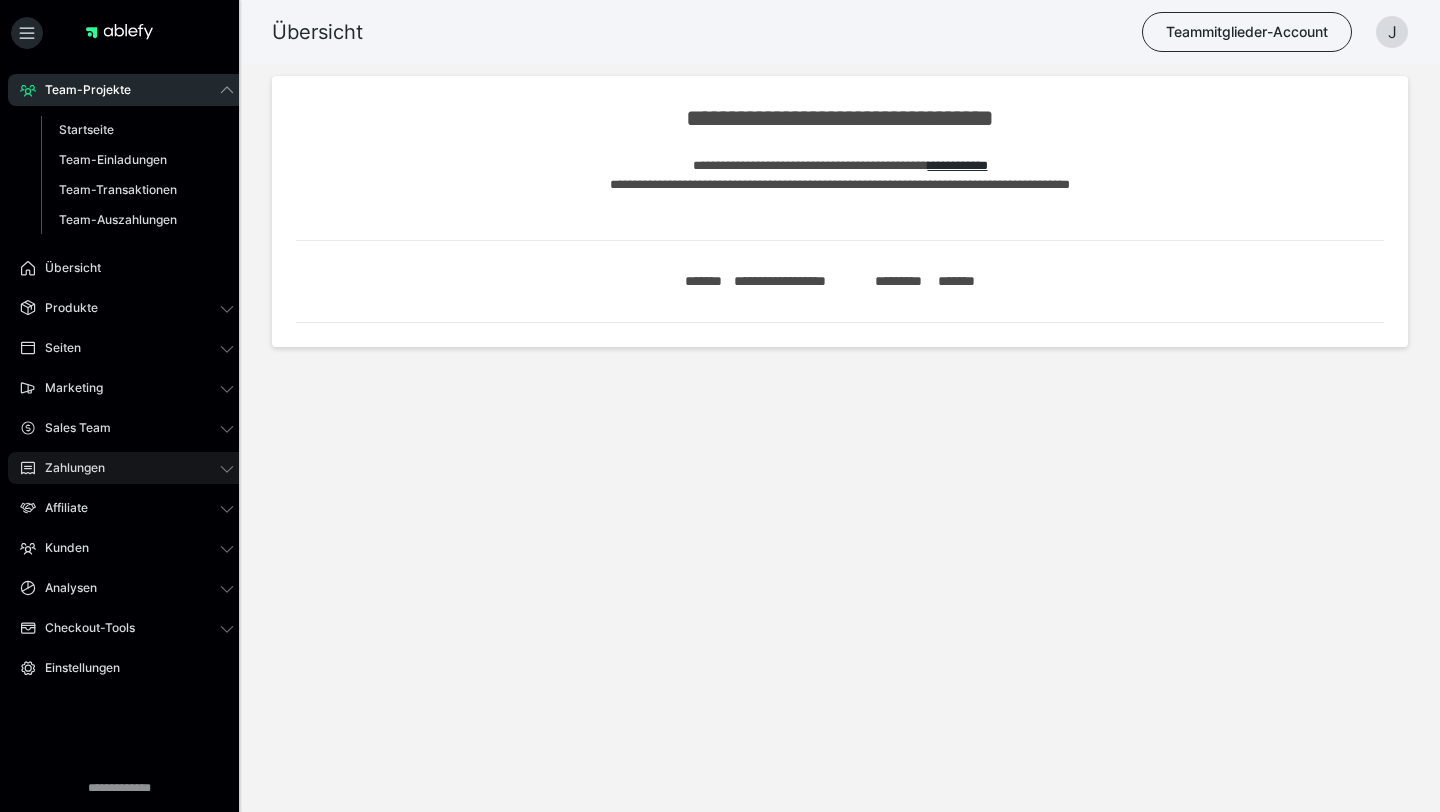 click on "Zahlungen" at bounding box center [68, 468] 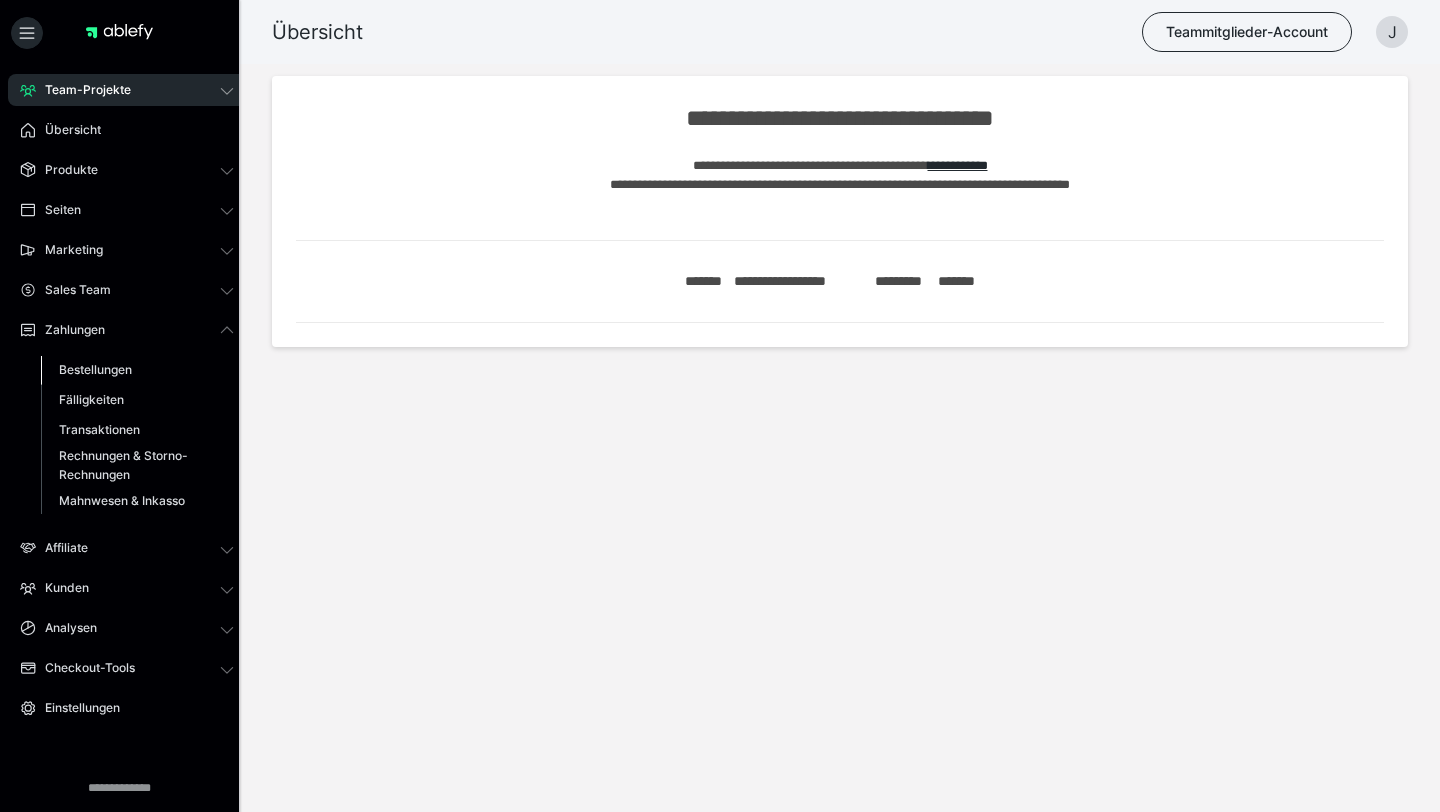 click on "Bestellungen" at bounding box center (95, 369) 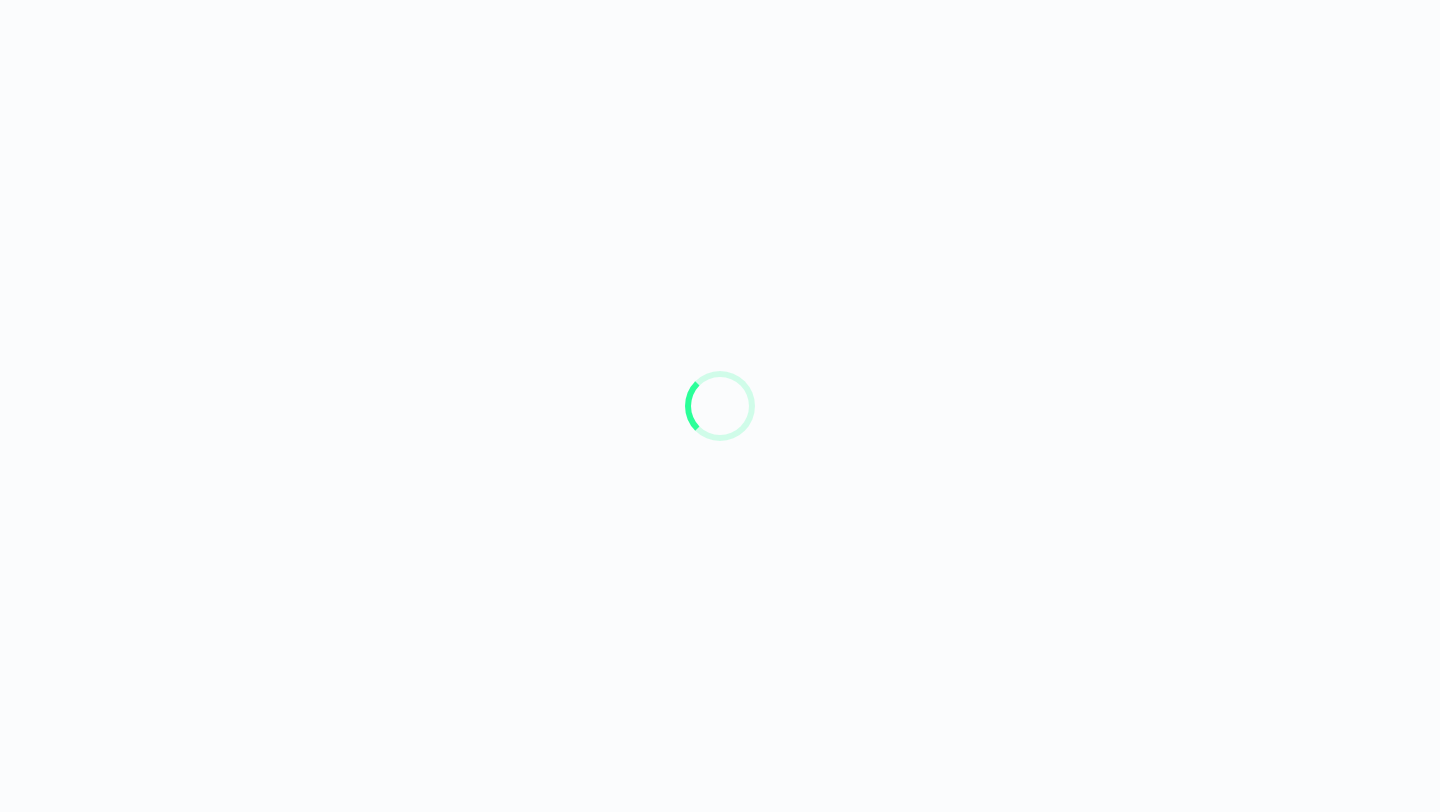 scroll, scrollTop: 0, scrollLeft: 0, axis: both 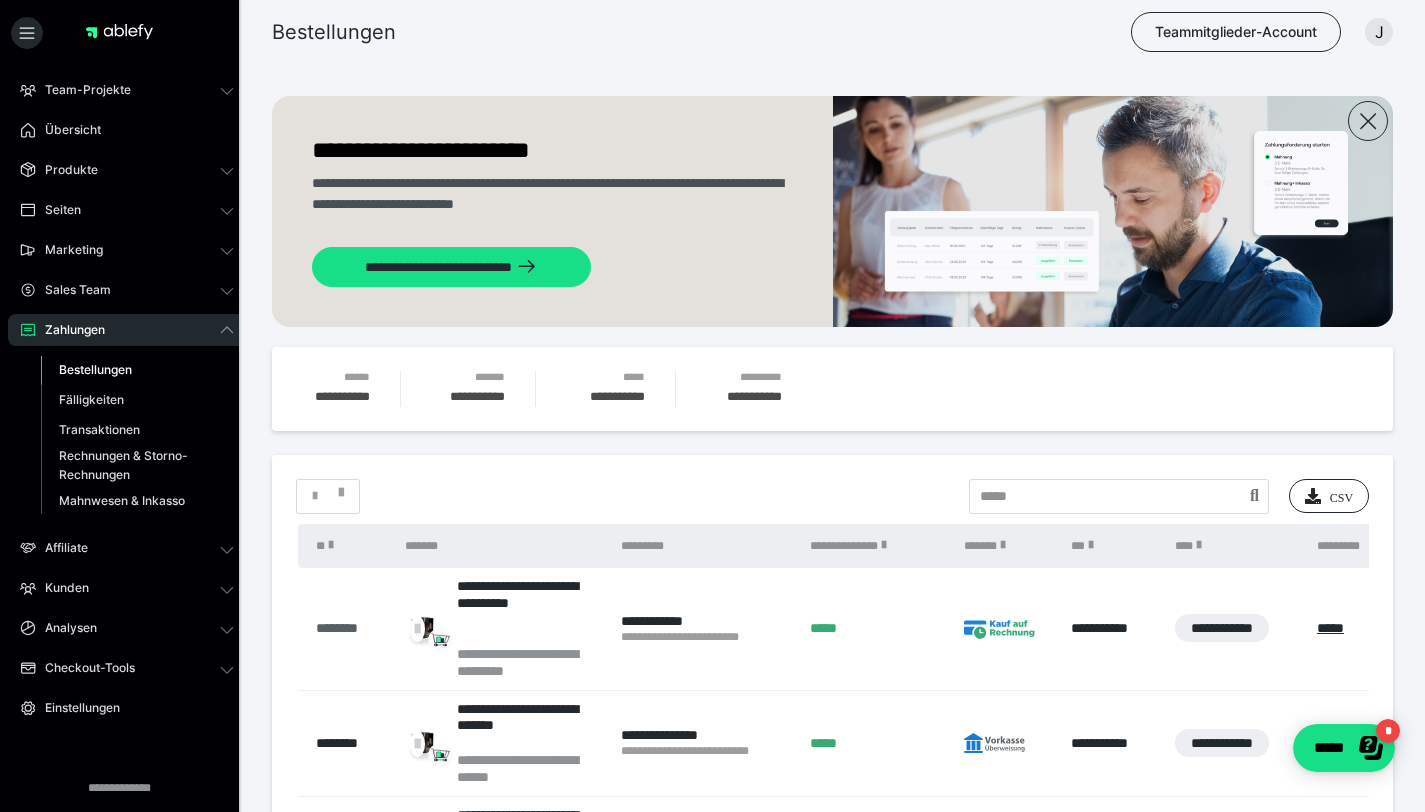 click on "********" at bounding box center [350, 628] 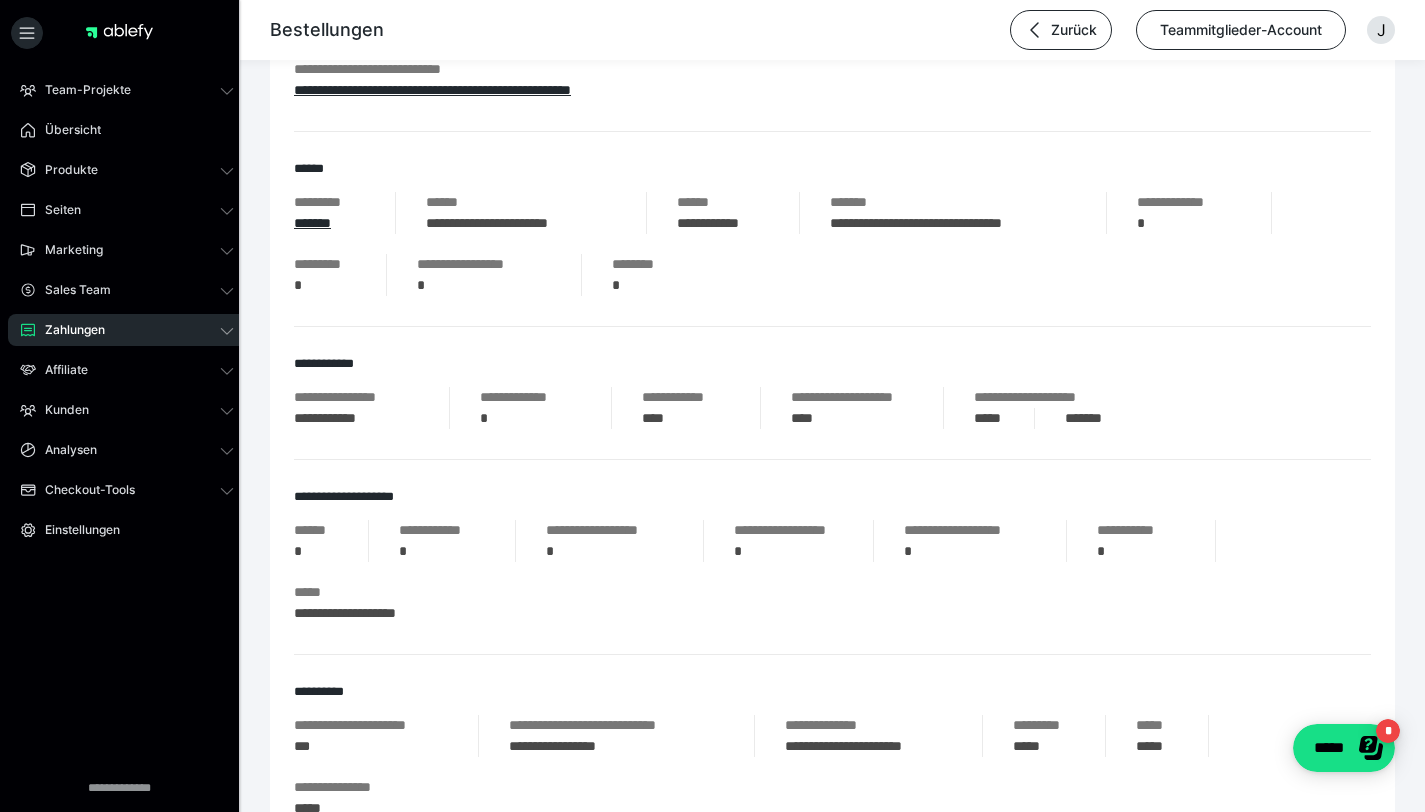 scroll, scrollTop: 63, scrollLeft: 0, axis: vertical 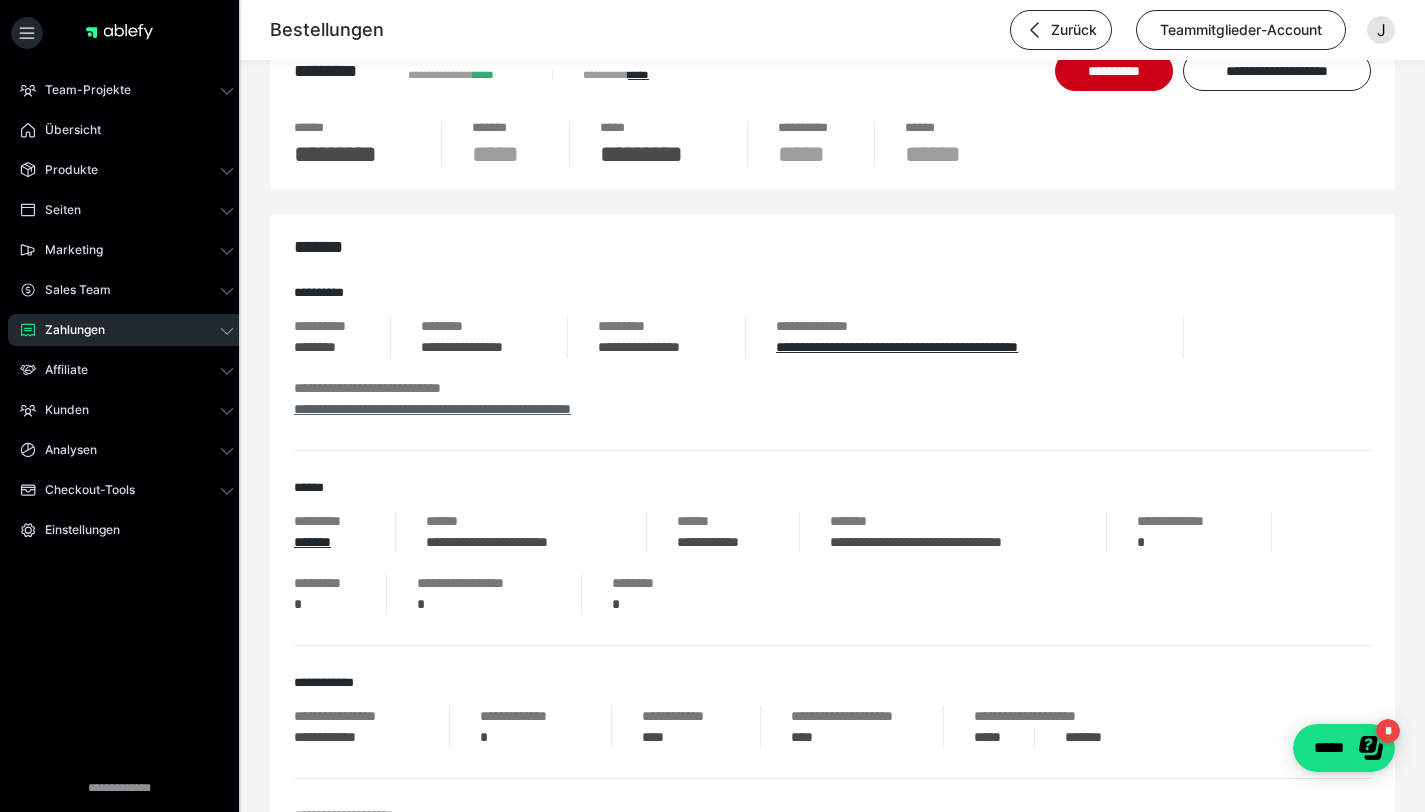 click on "**********" at bounding box center (432, 409) 